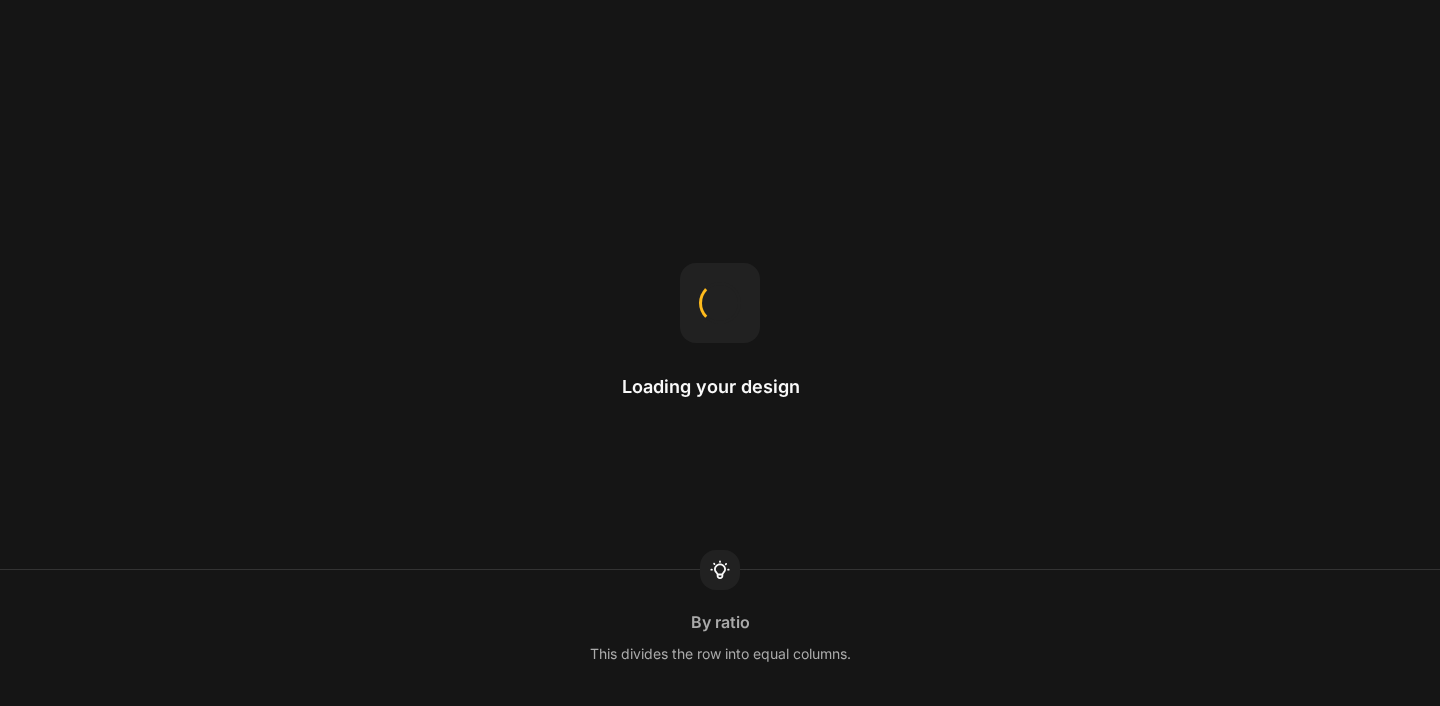 scroll, scrollTop: 0, scrollLeft: 0, axis: both 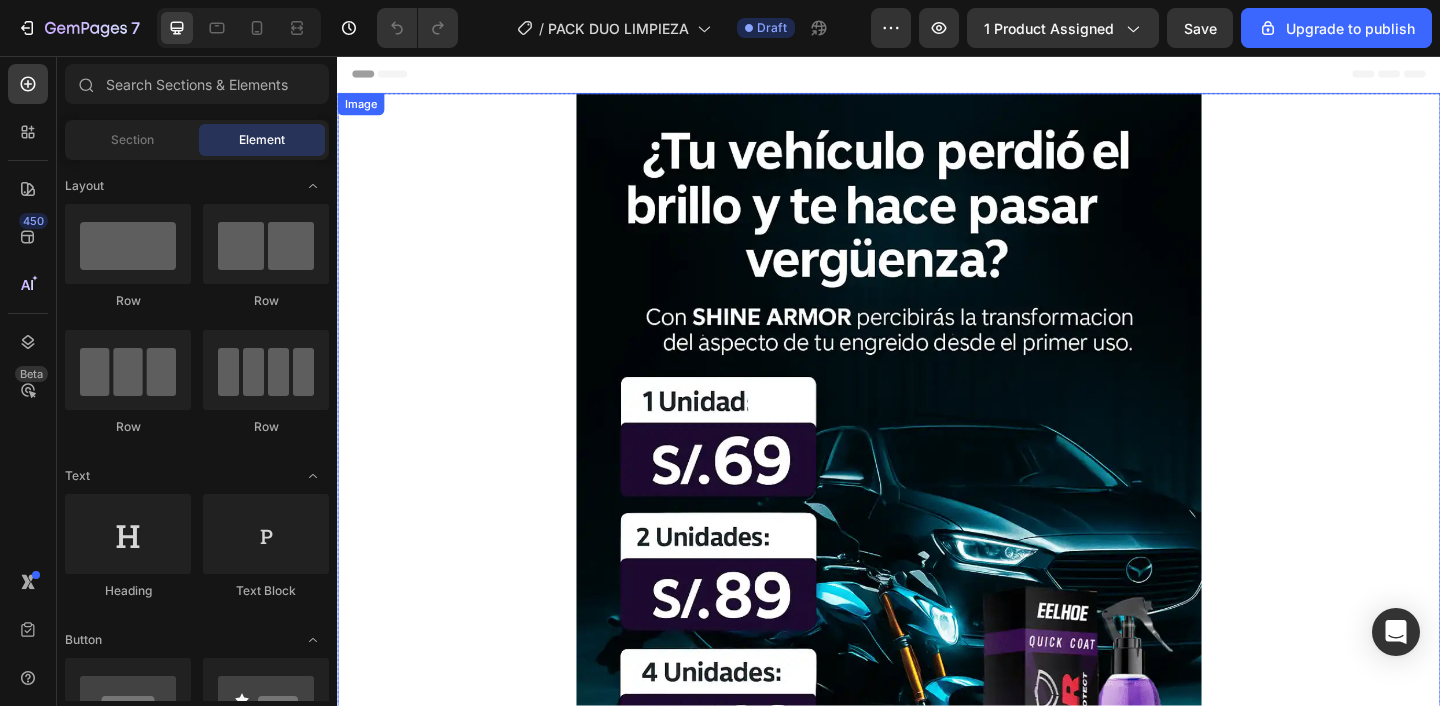 click at bounding box center (937, 601) 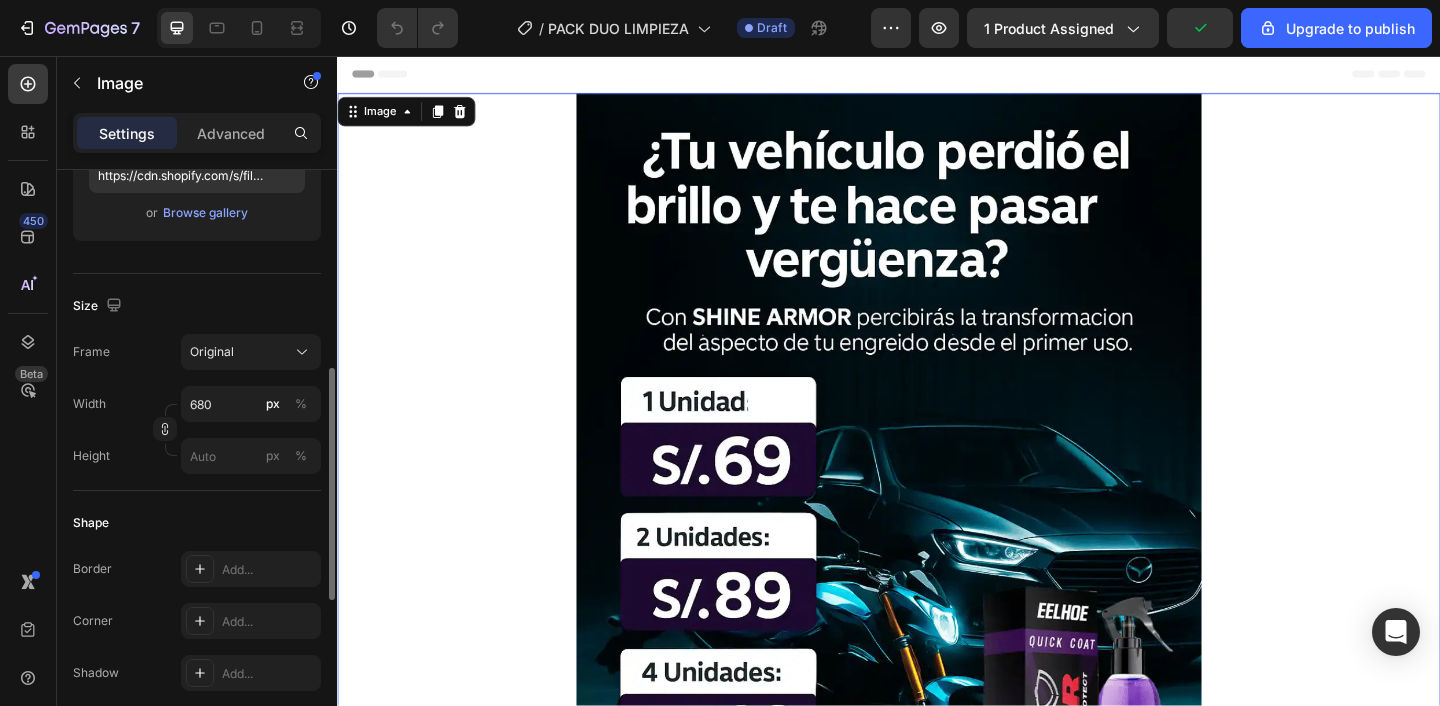 scroll, scrollTop: 0, scrollLeft: 0, axis: both 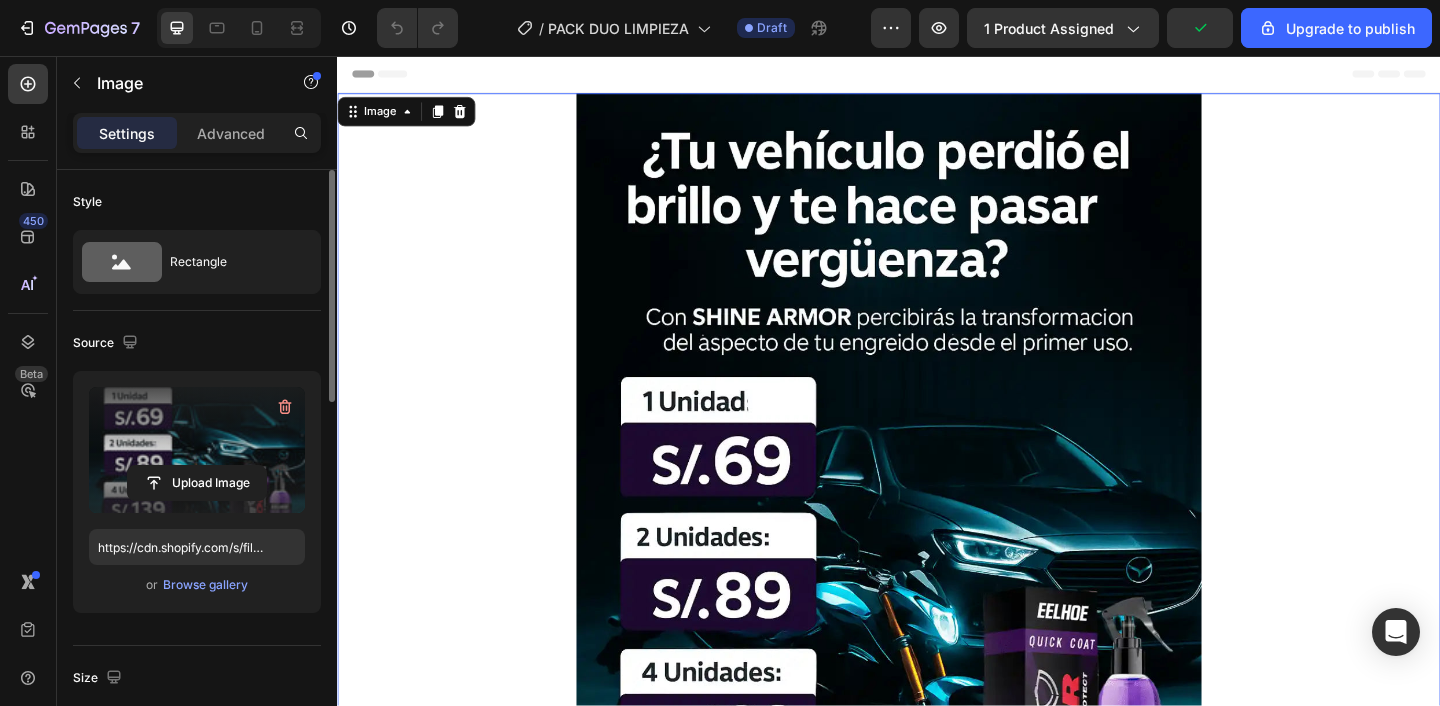 click at bounding box center [197, 450] 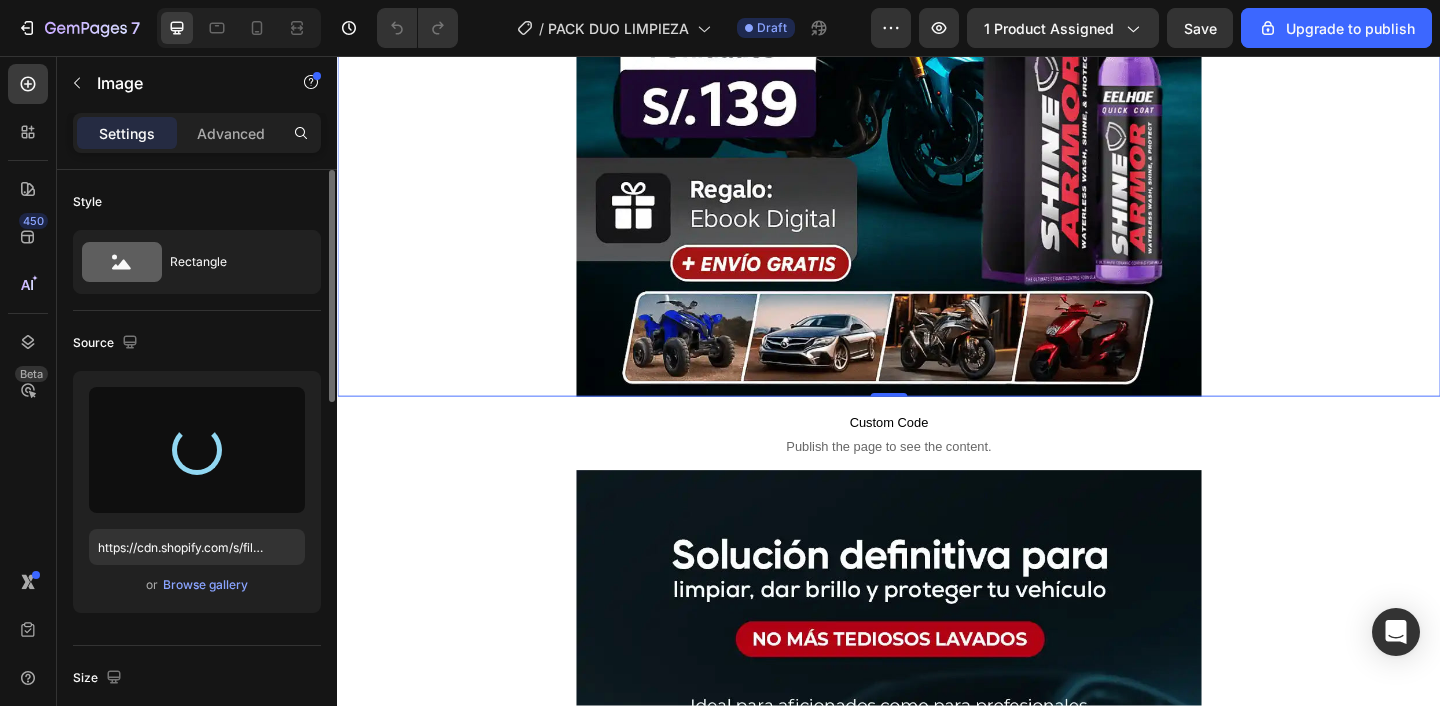 type on "https://cdn.shopify.com/s/files/1/0906/0014/5174/files/gempages_549527696162423826-fdc11352-1d57-4bf0-ac32-cbc67f3320c5.png" 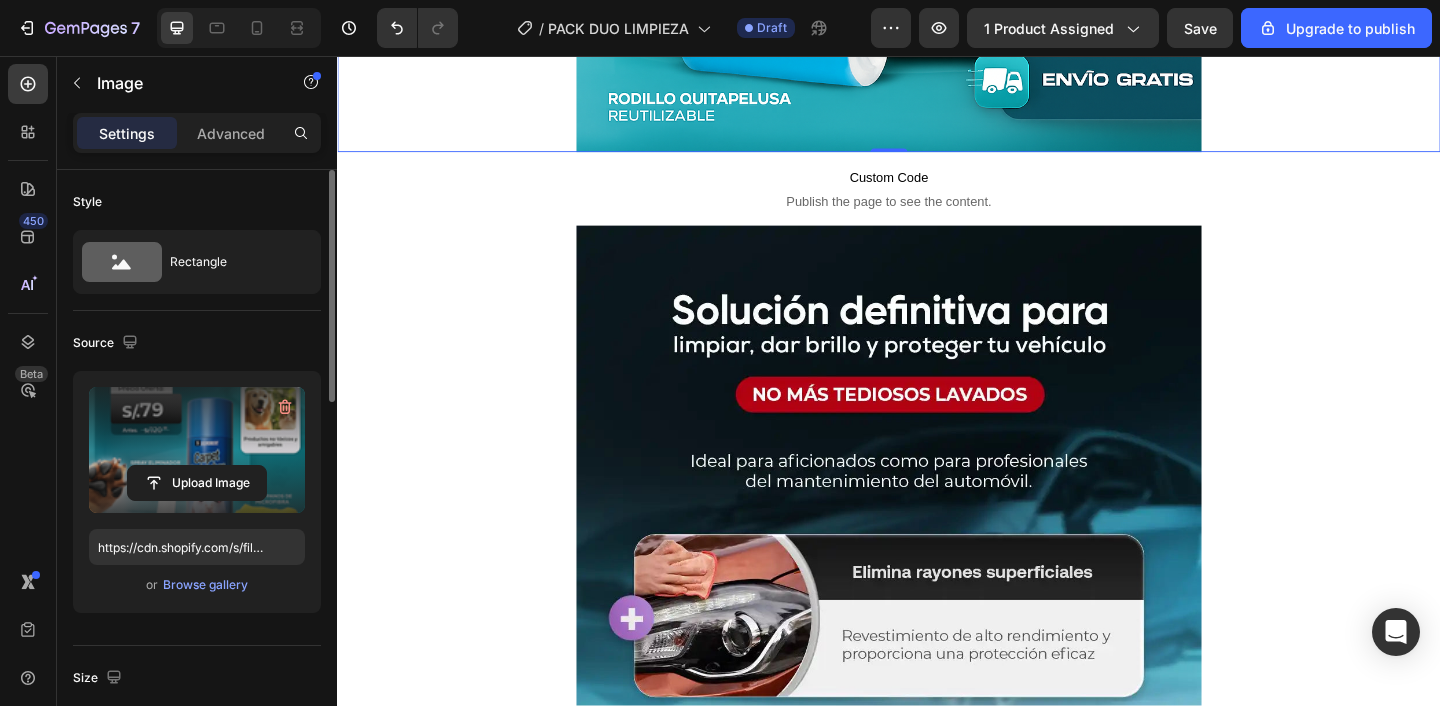 scroll, scrollTop: 946, scrollLeft: 0, axis: vertical 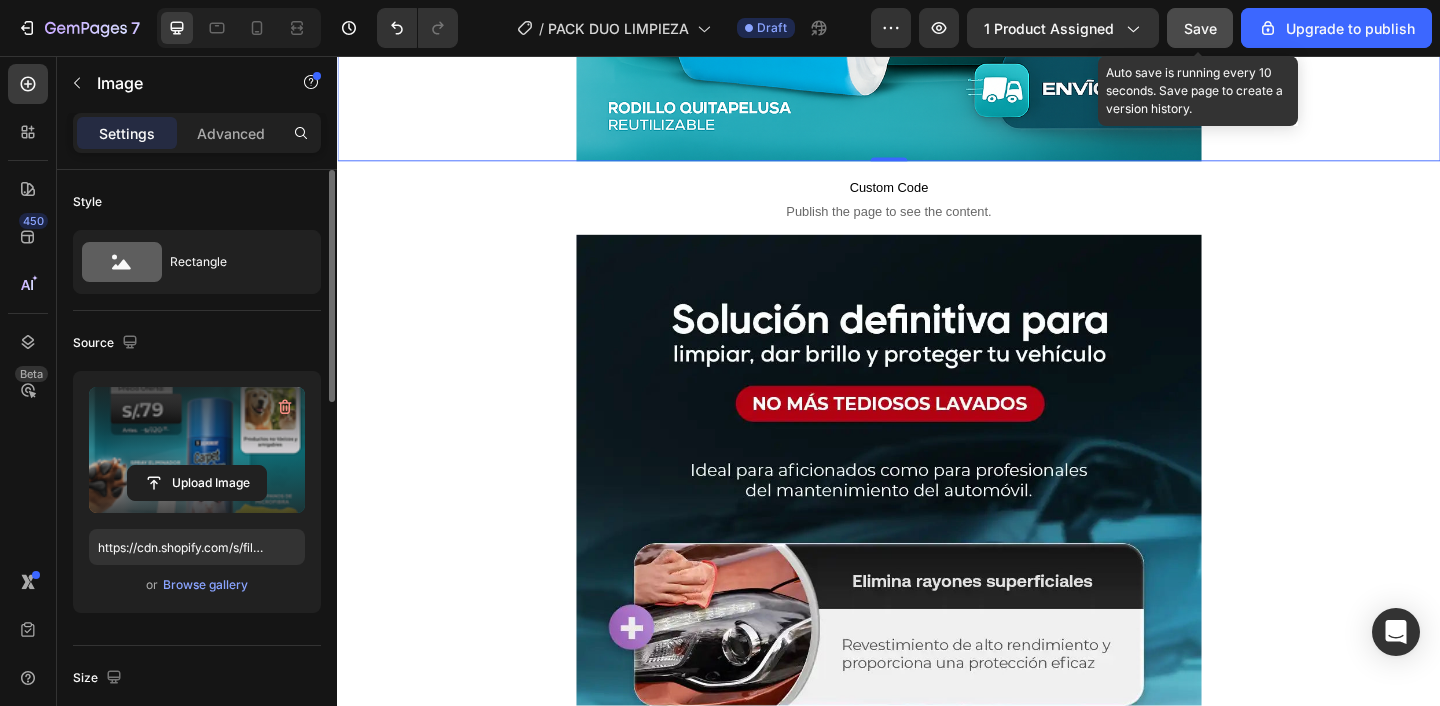 click on "Save" 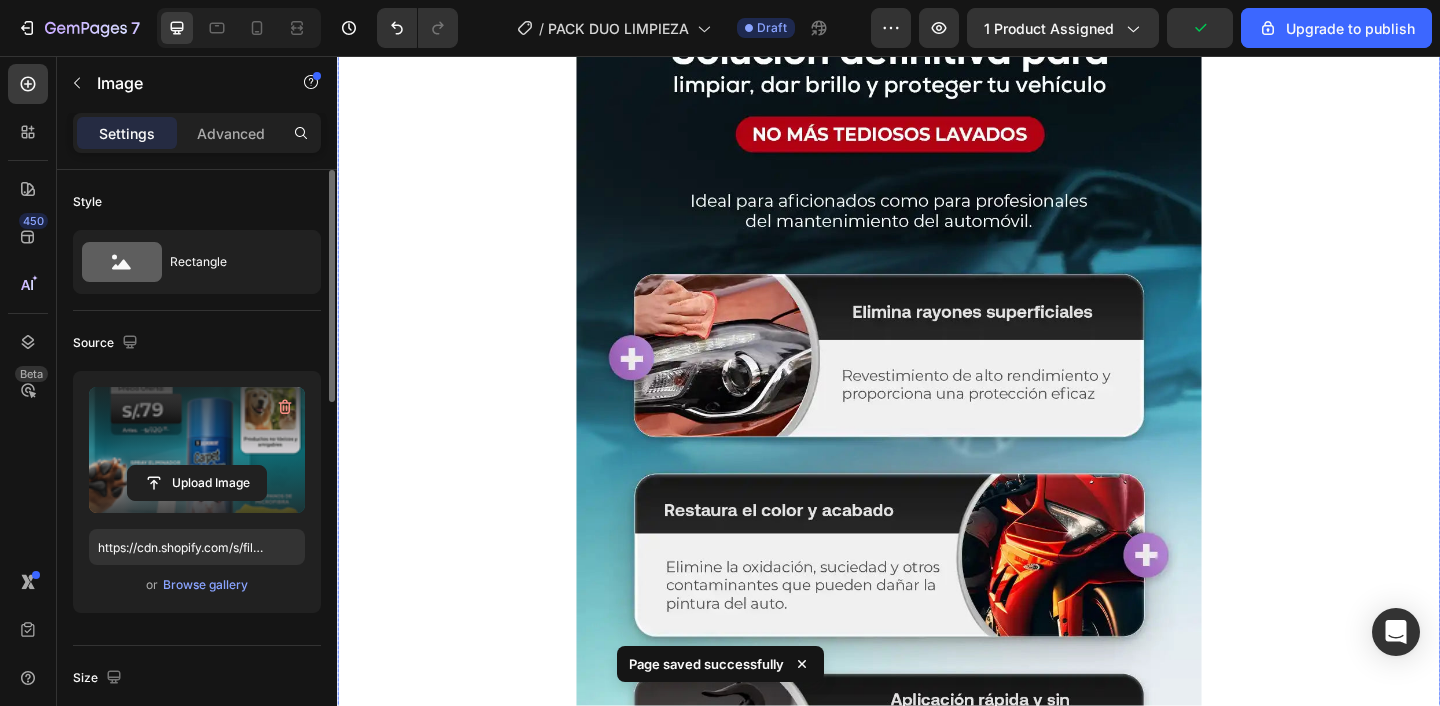 scroll, scrollTop: 1276, scrollLeft: 0, axis: vertical 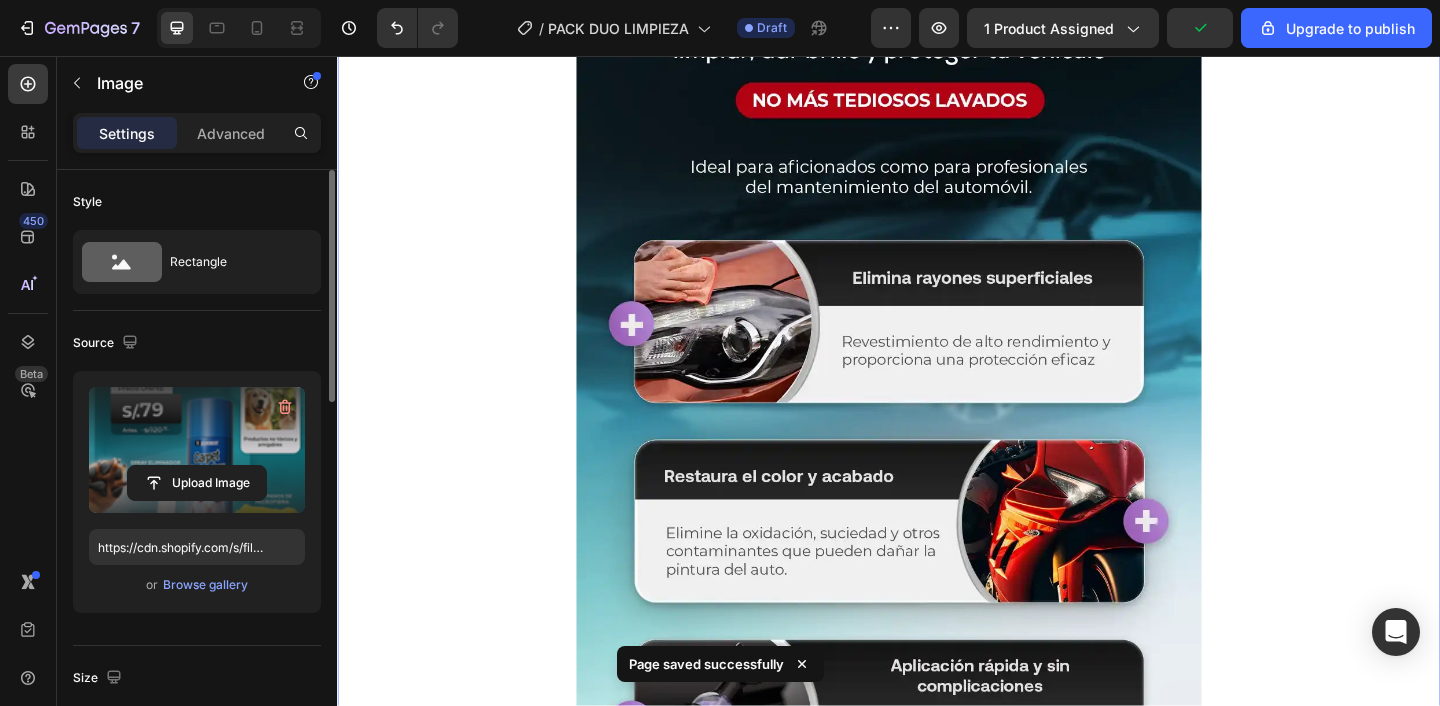 click at bounding box center (937, 424) 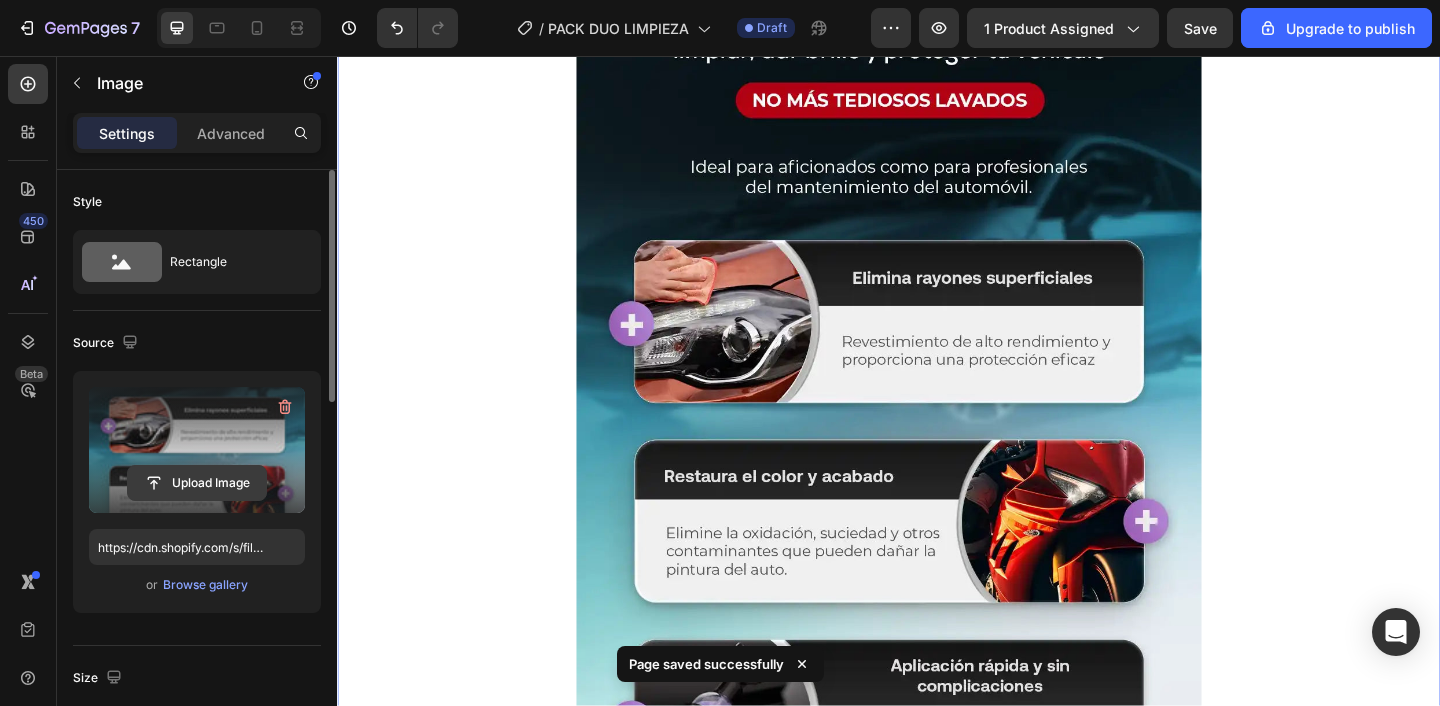 click 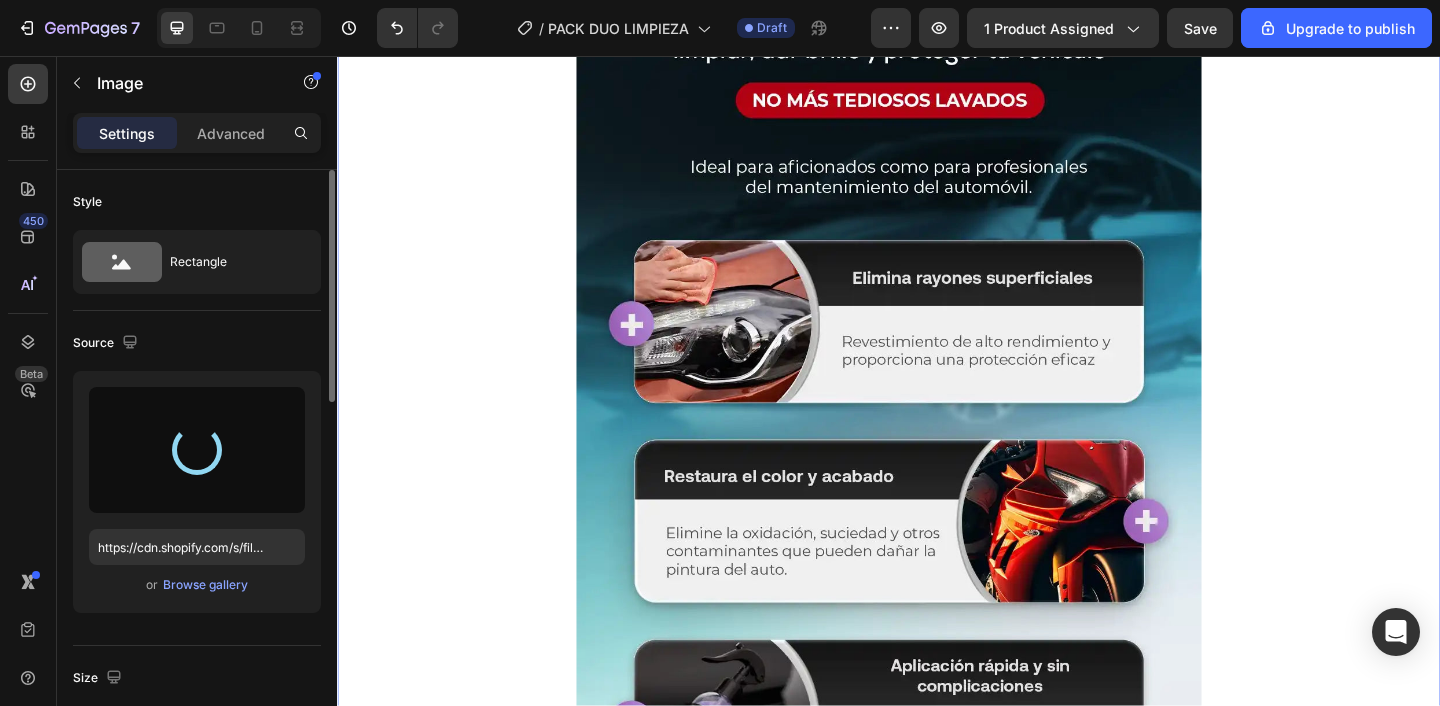 type on "https://cdn.shopify.com/s/files/1/0906/0014/5174/files/gempages_549527696162423826-358033dc-78d1-43ed-ac72-b44c7ff3462c.png" 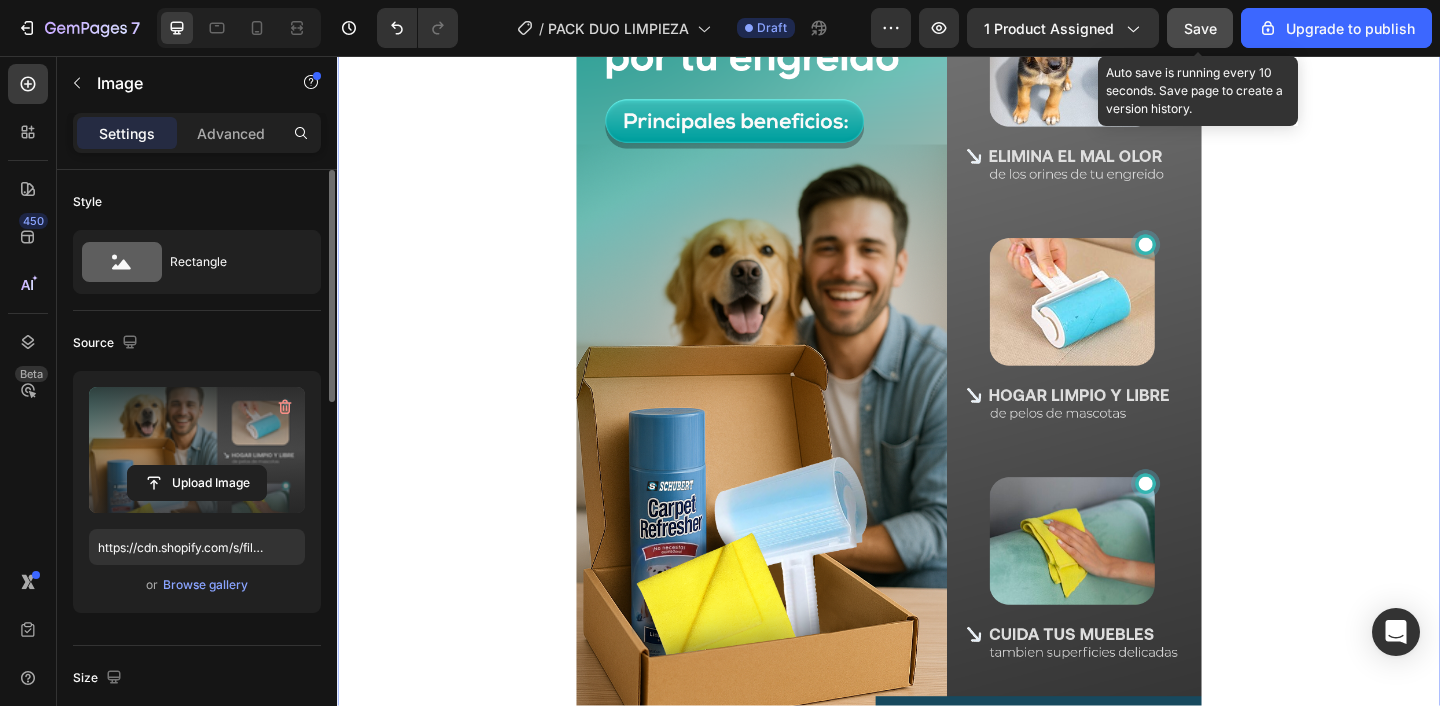 click on "Save" at bounding box center (1200, 28) 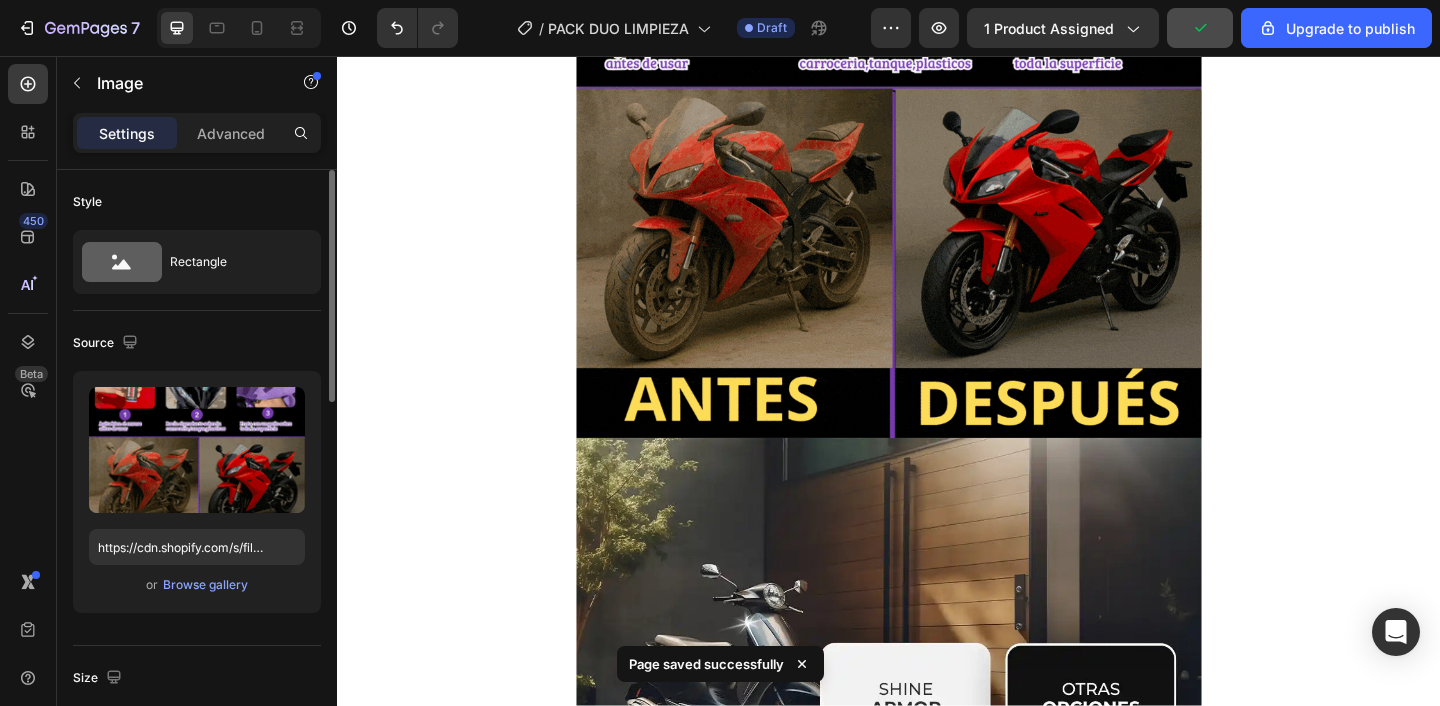 click at bounding box center (937, 132) 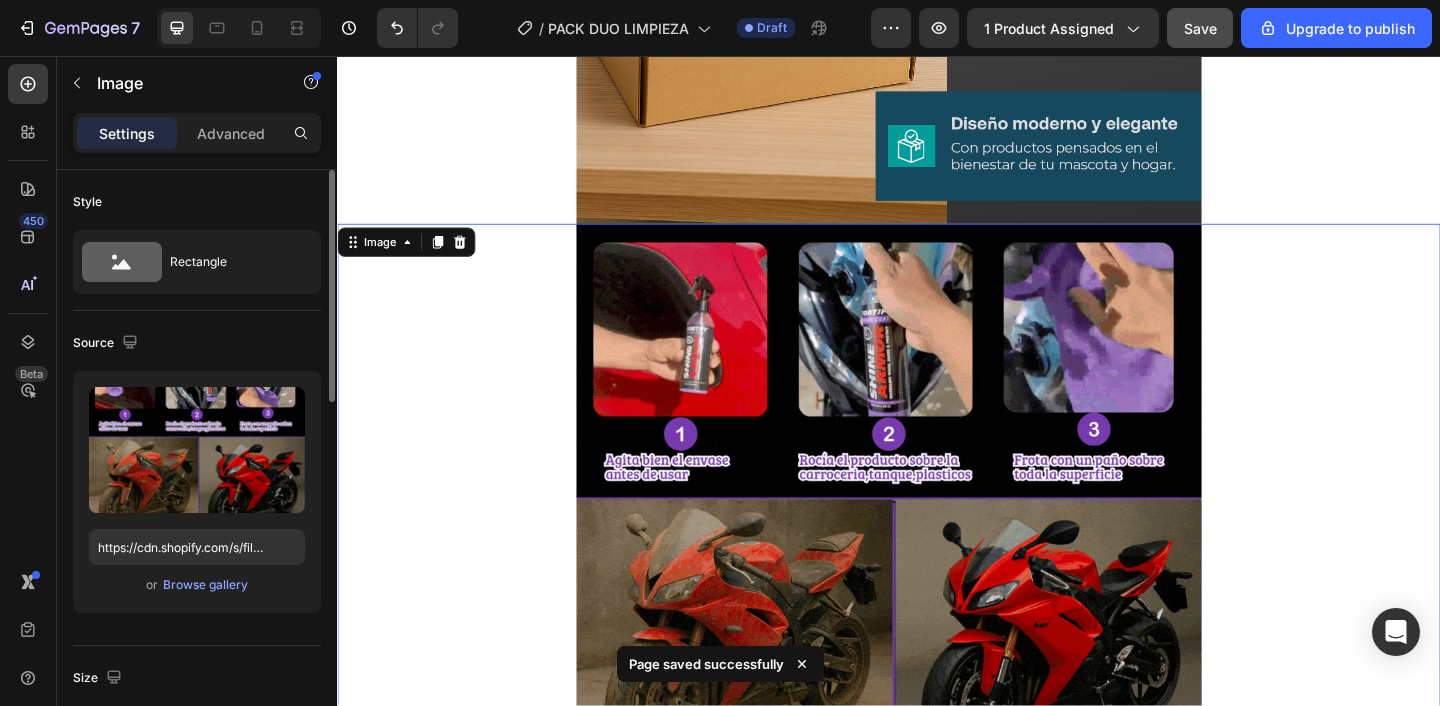 scroll, scrollTop: 1924, scrollLeft: 0, axis: vertical 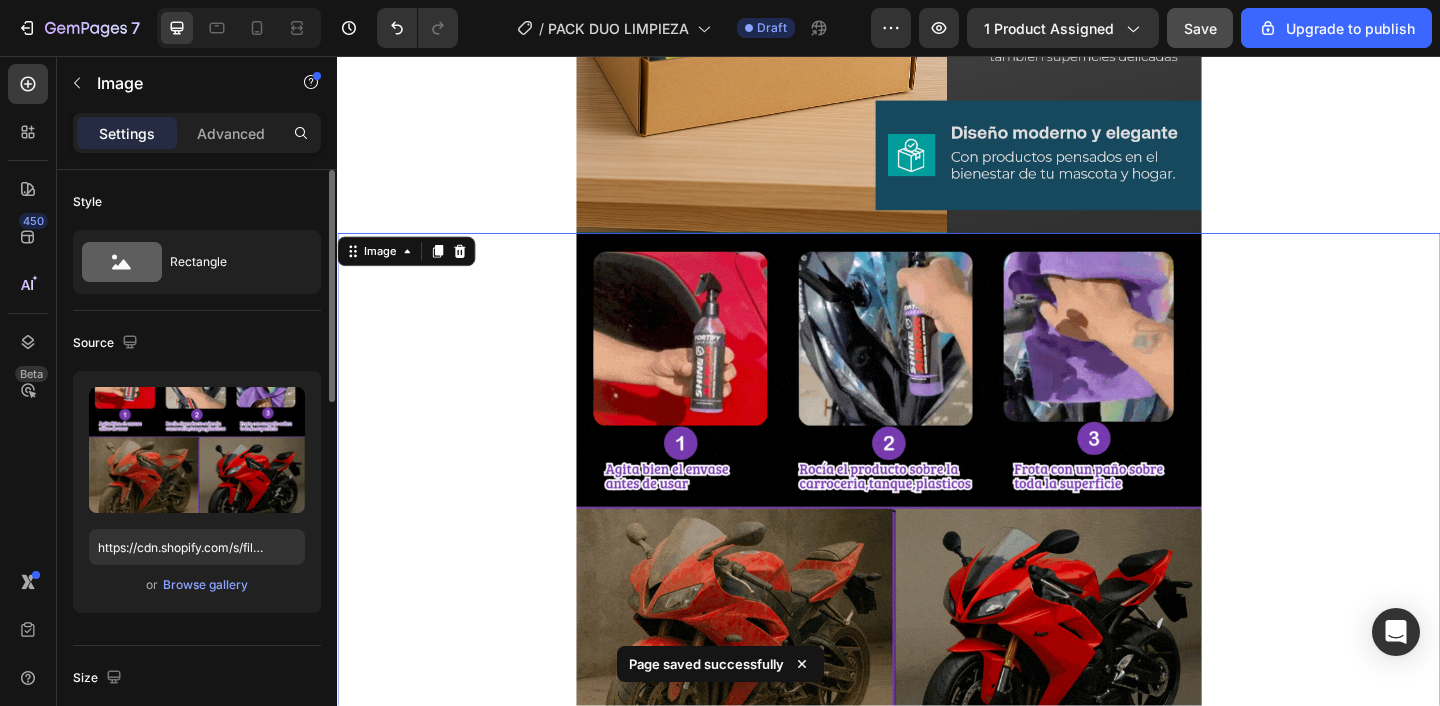 click at bounding box center [937, 589] 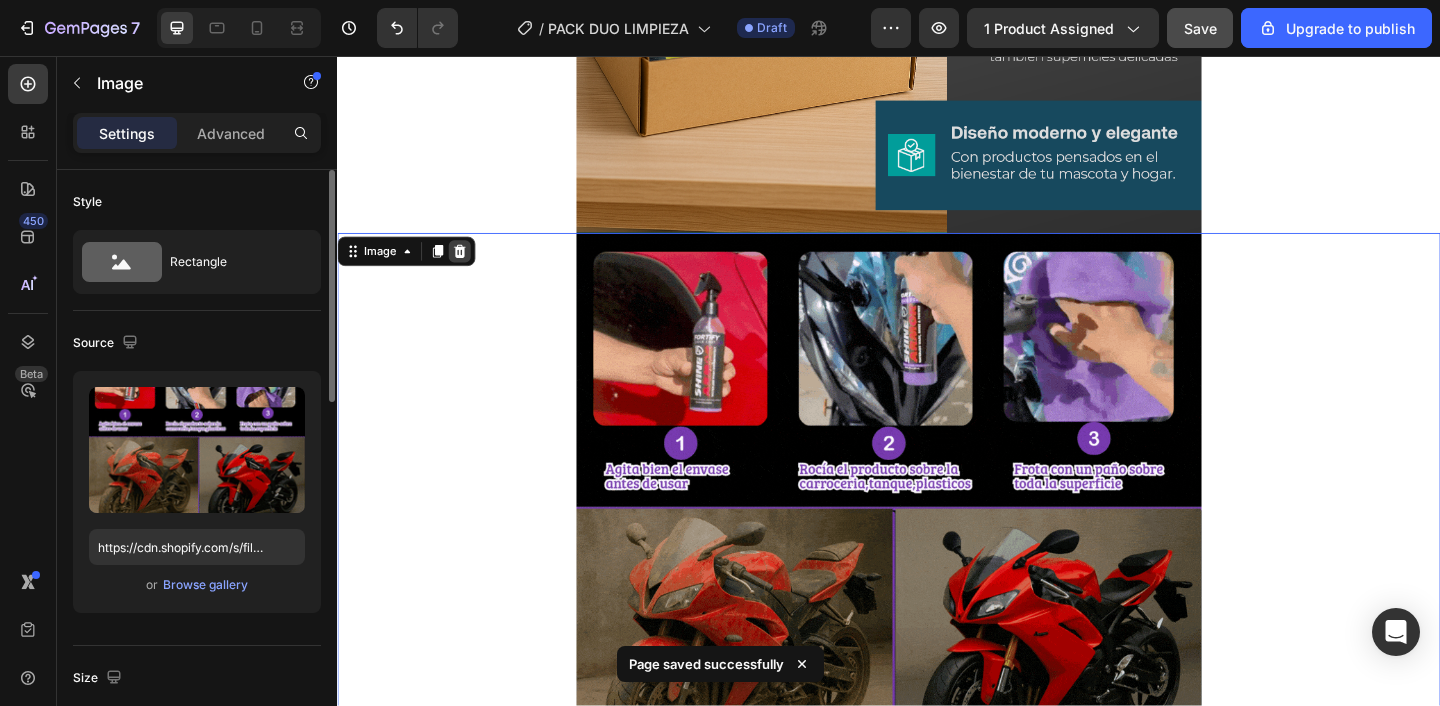 click 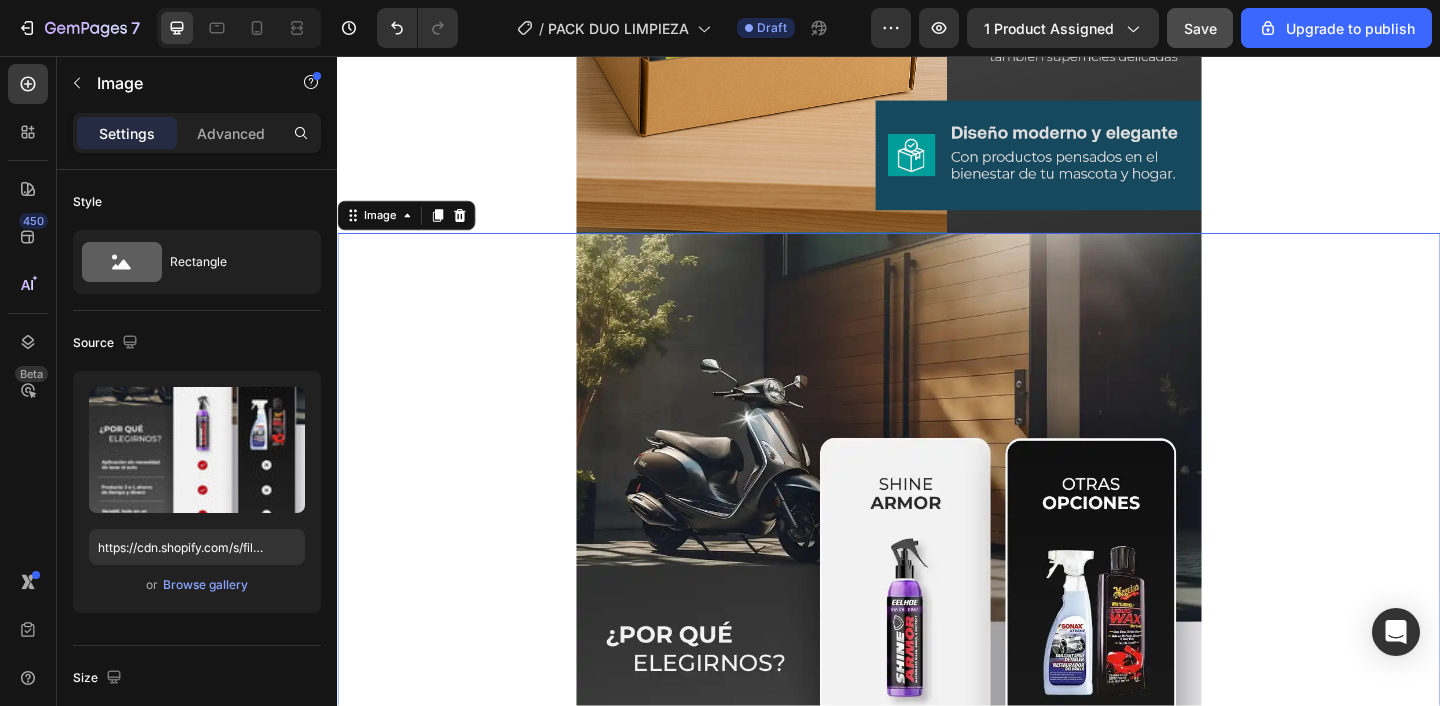 click at bounding box center [937, 752] 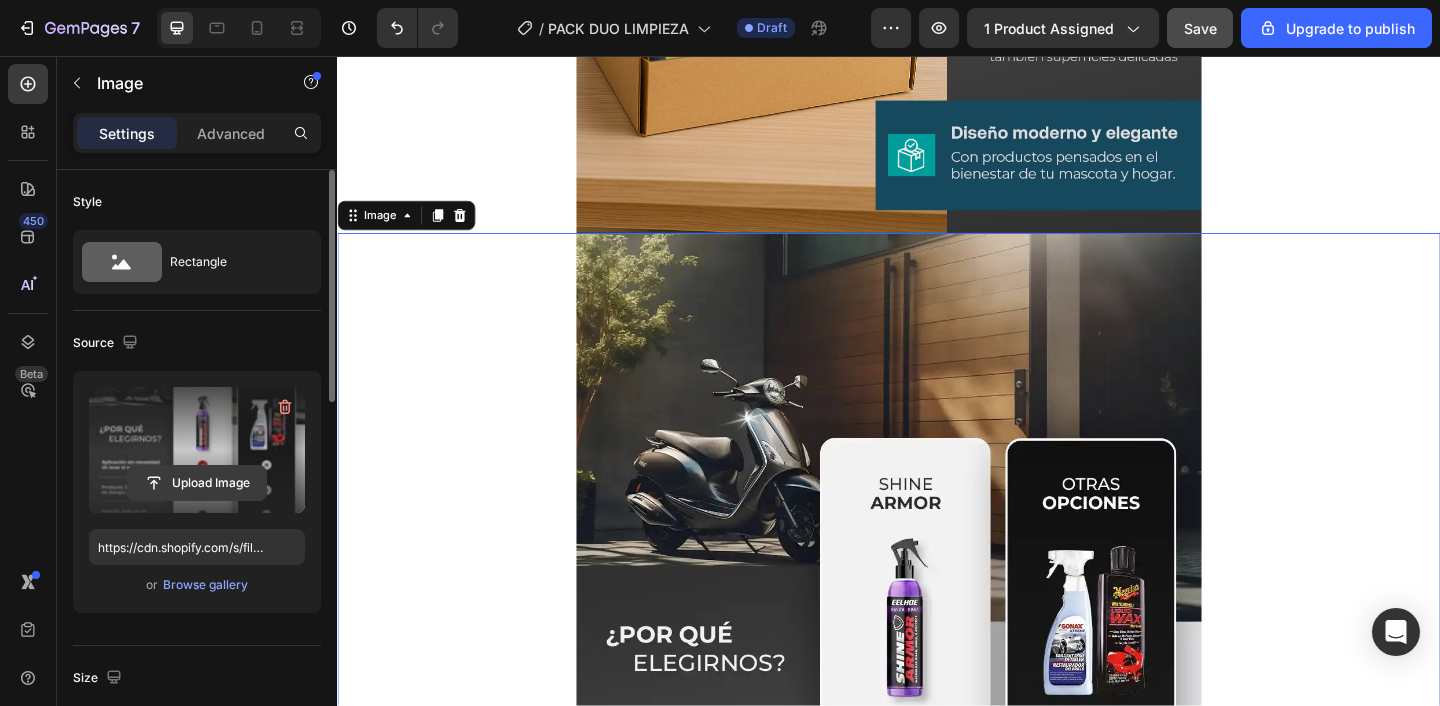 click 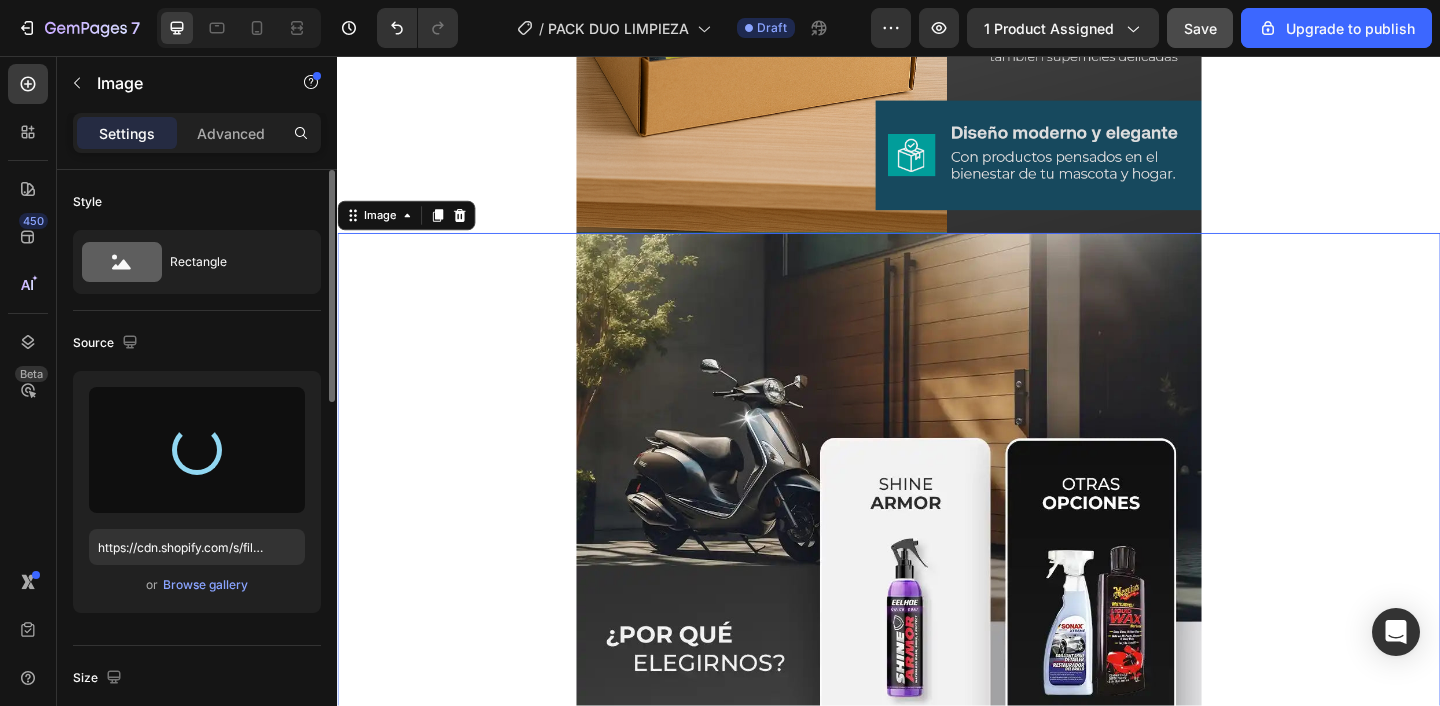 type on "https://cdn.shopify.com/s/files/1/0906/0014/5174/files/gempages_549527696162423826-370bd253-0a02-4a8d-8d95-c9d5004502c5.png" 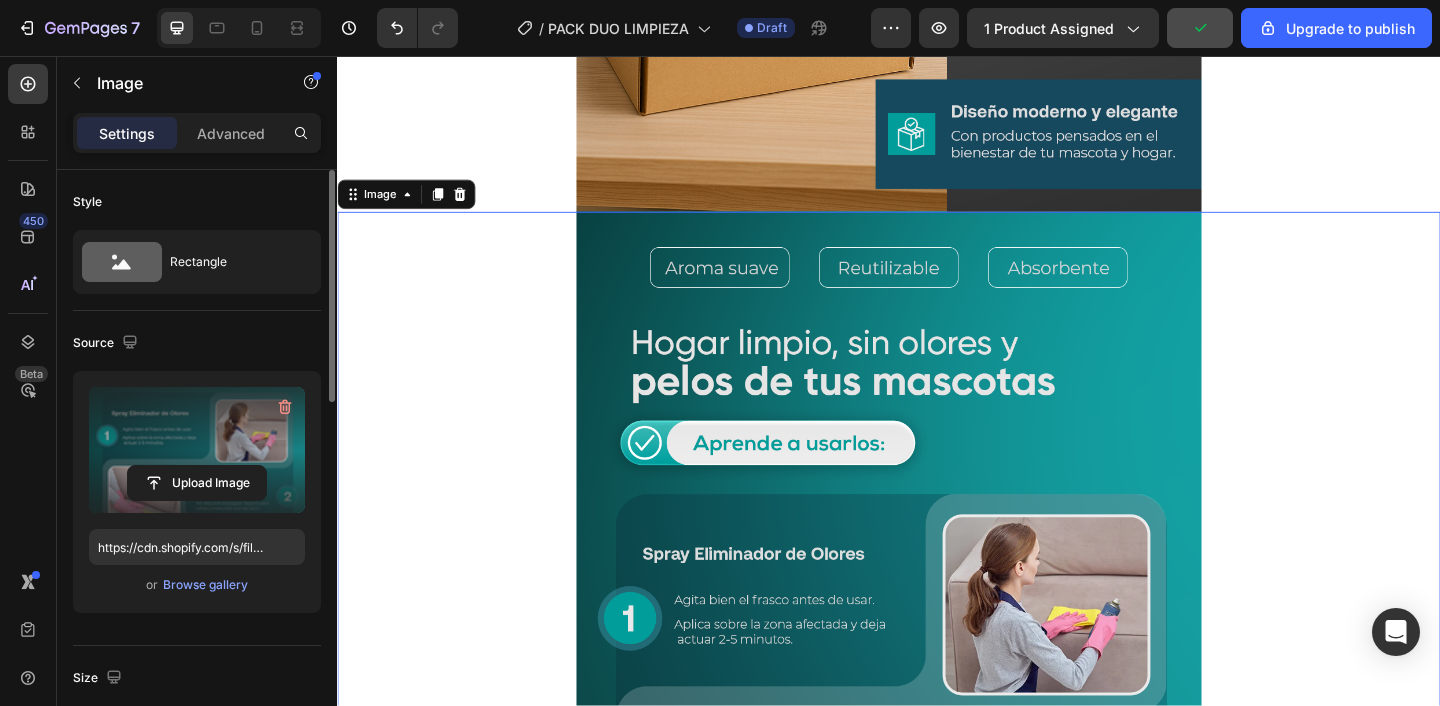 scroll, scrollTop: 1957, scrollLeft: 0, axis: vertical 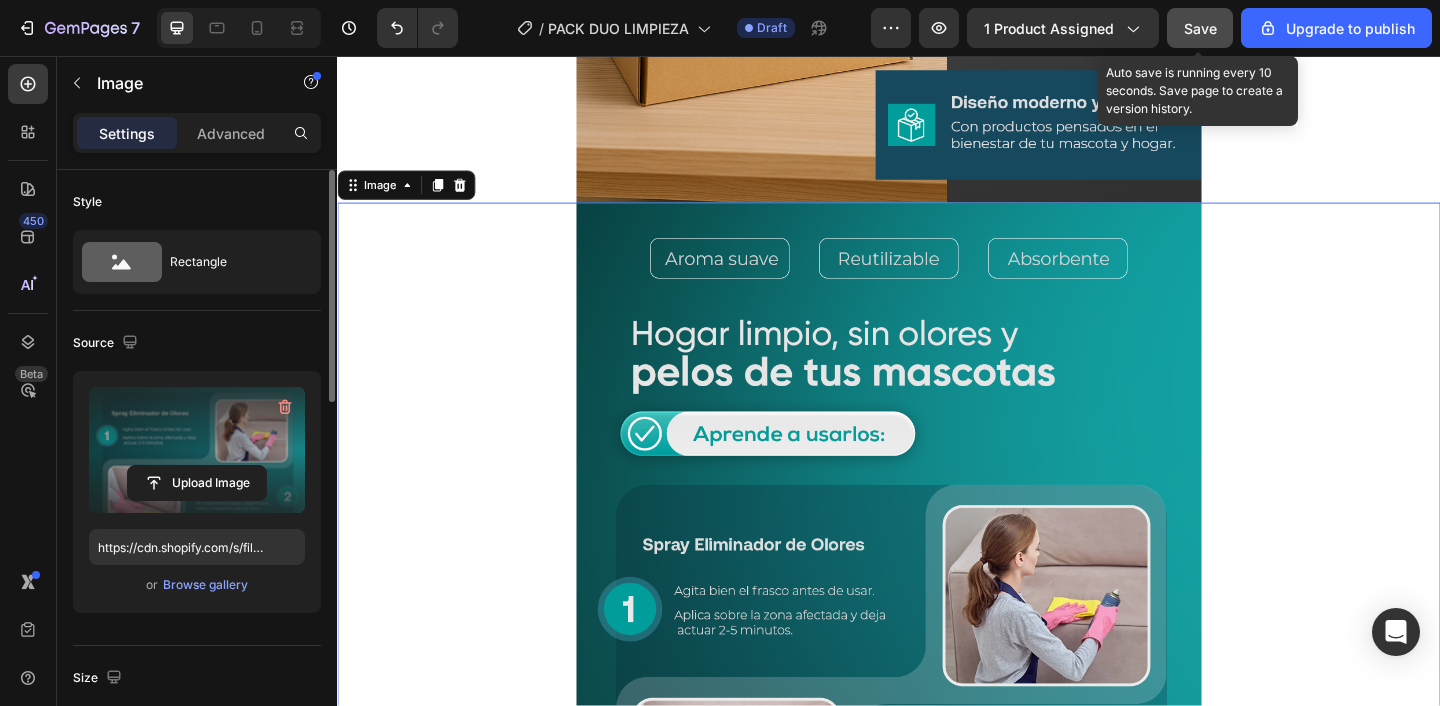 click on "Save" at bounding box center (1200, 28) 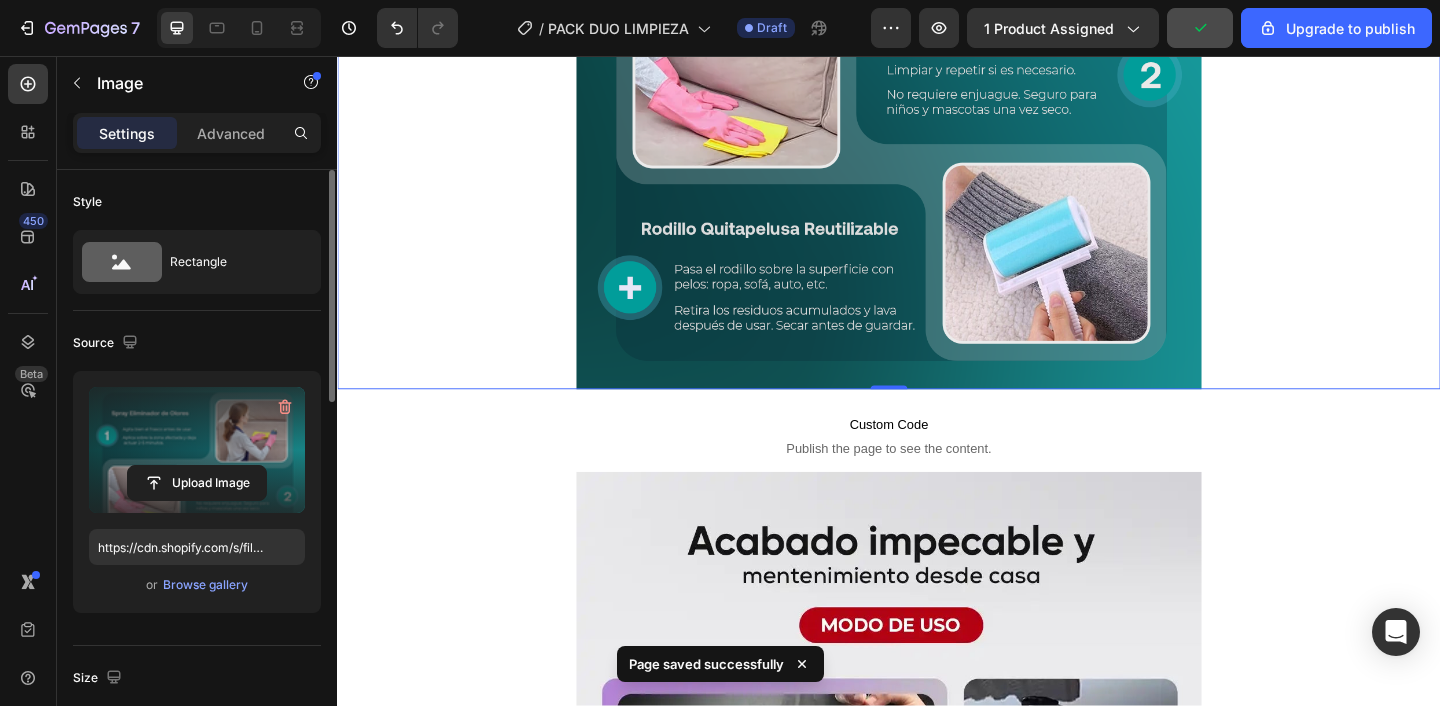 scroll, scrollTop: 2742, scrollLeft: 0, axis: vertical 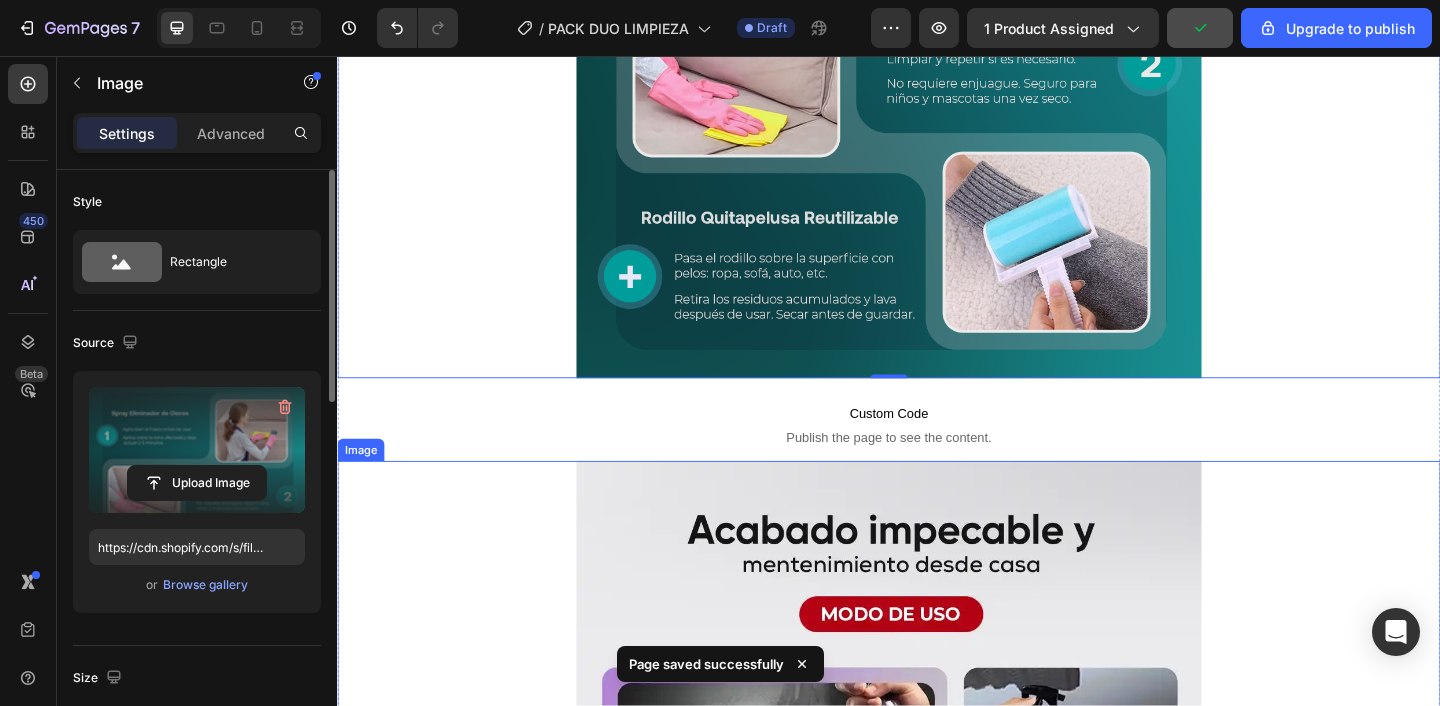 click at bounding box center [937, 1000] 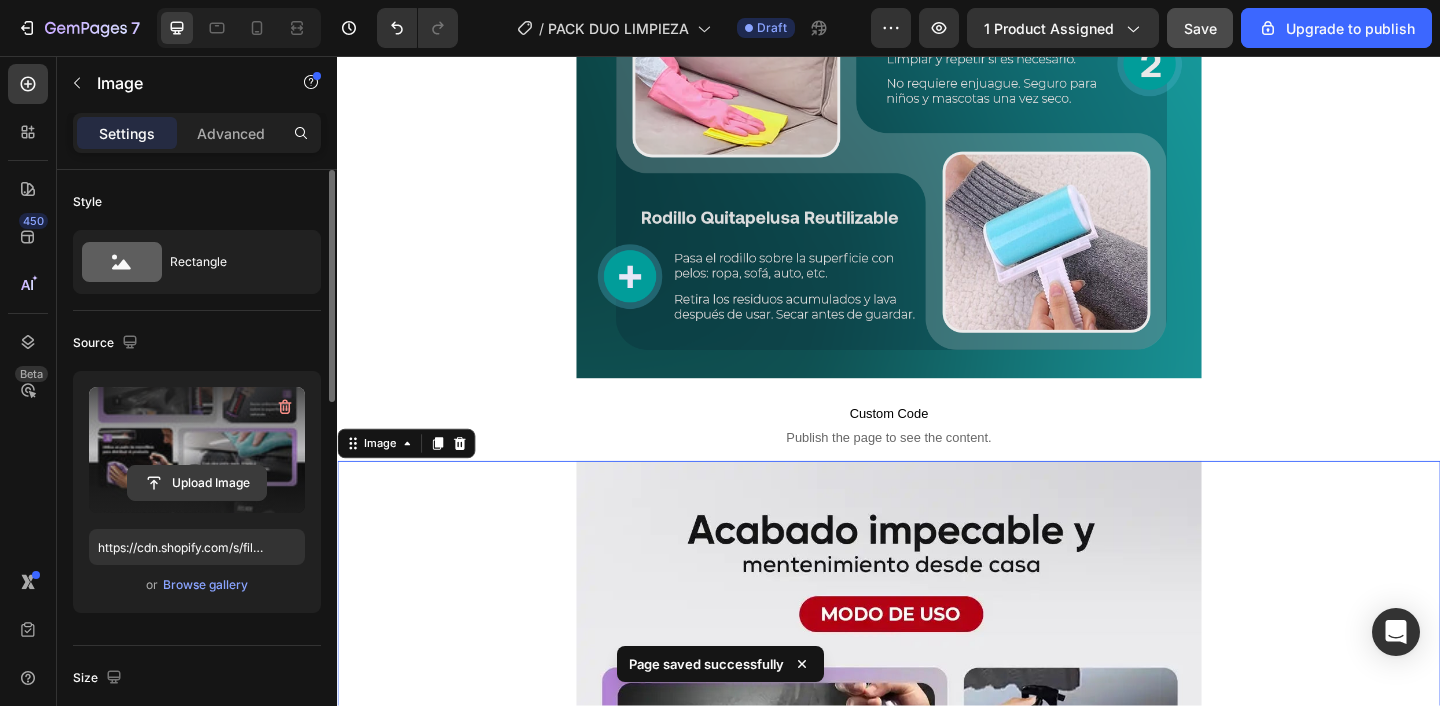 click 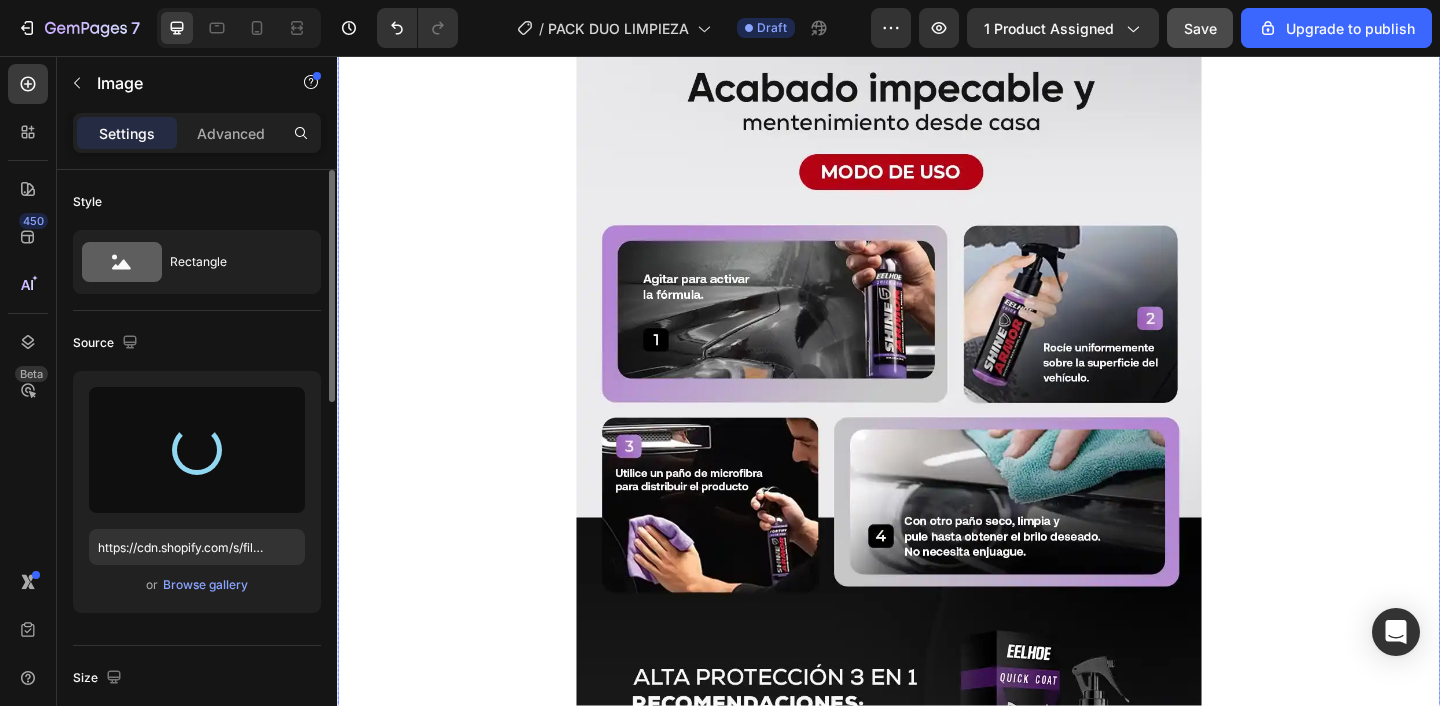 scroll, scrollTop: 3220, scrollLeft: 0, axis: vertical 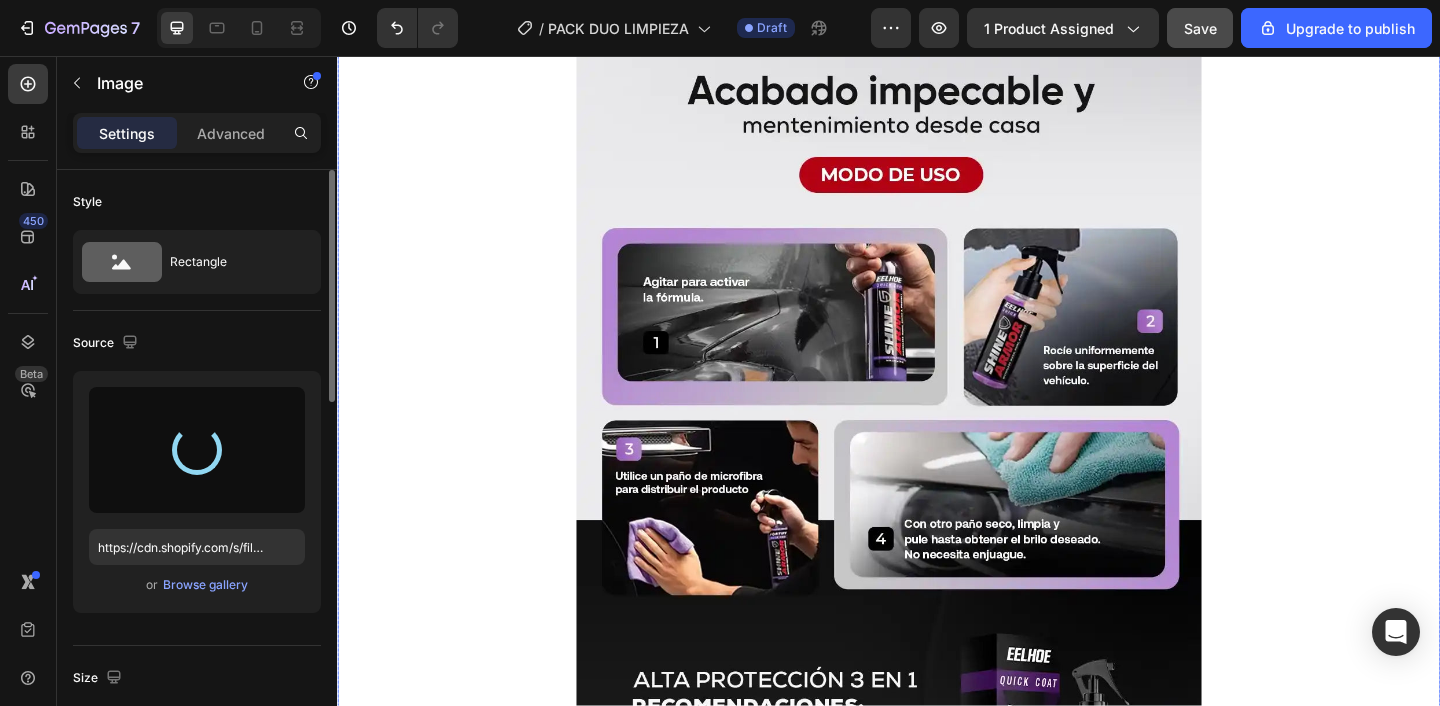 type on "https://cdn.shopify.com/s/files/1/0906/0014/5174/files/gempages_549527696162423826-99320c03-ac78-42d7-b1a1-e5d4137b679c.png" 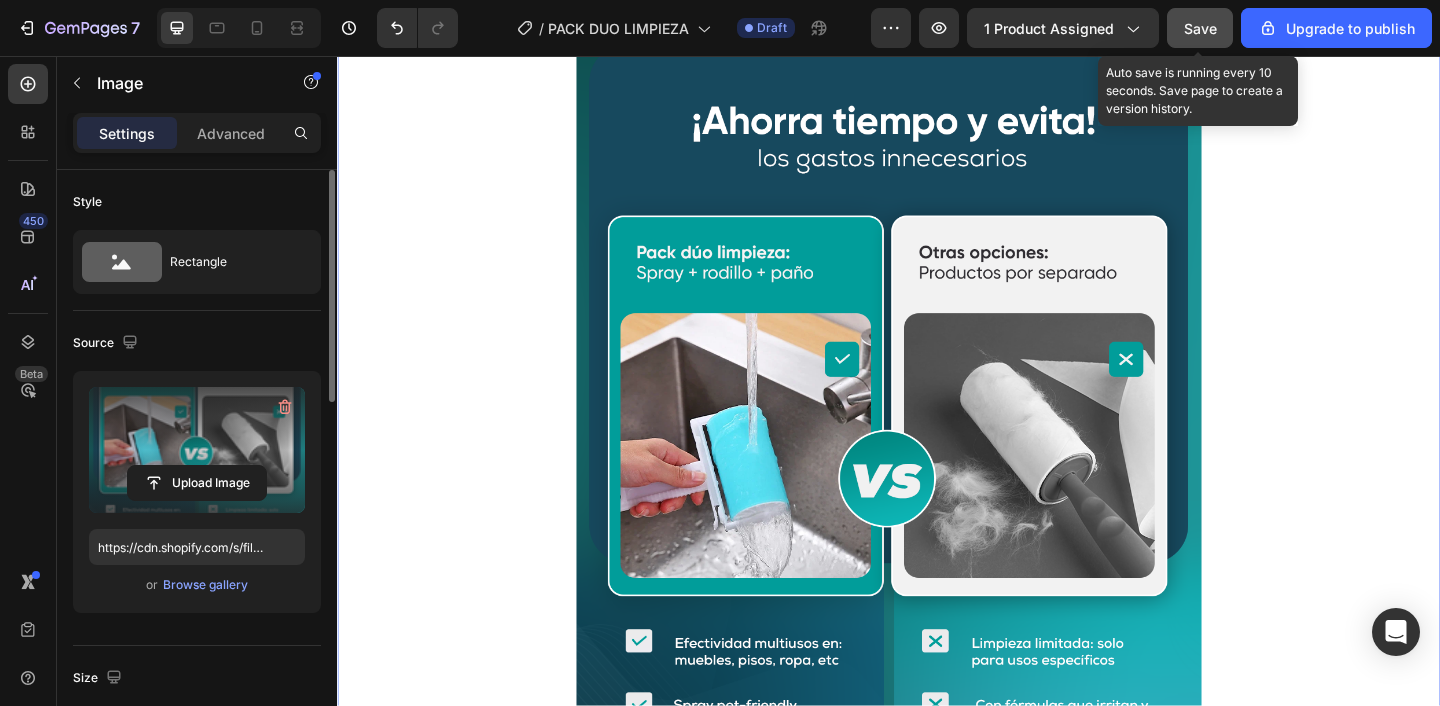click on "Save" at bounding box center (1200, 28) 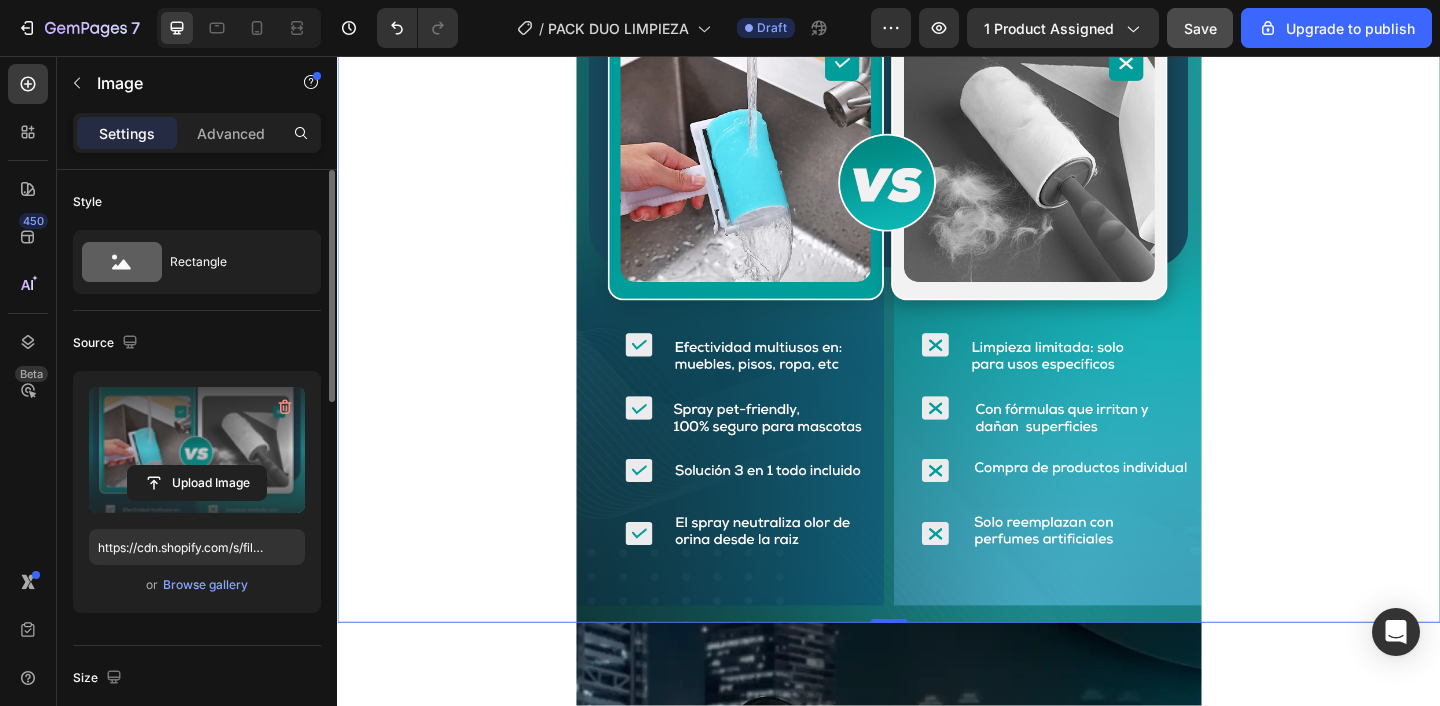 scroll, scrollTop: 3553, scrollLeft: 0, axis: vertical 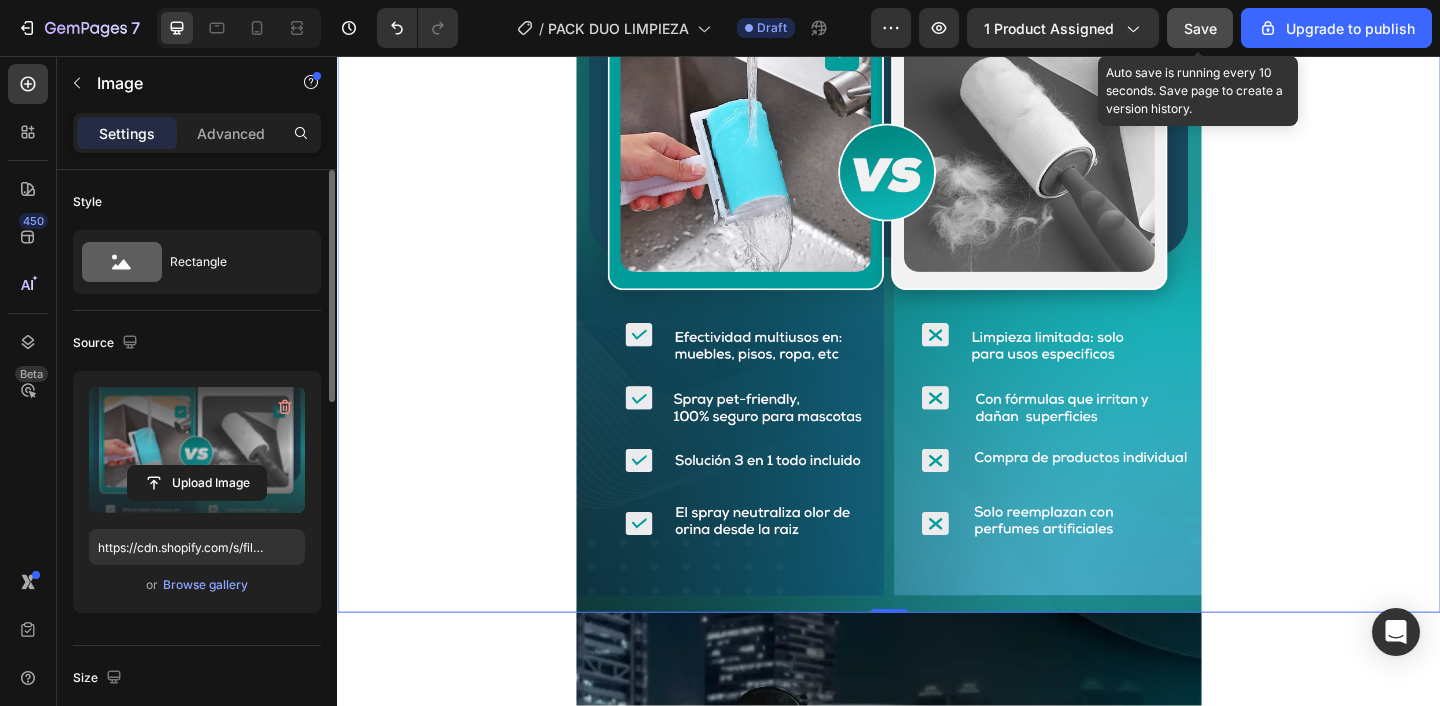 click on "Save" 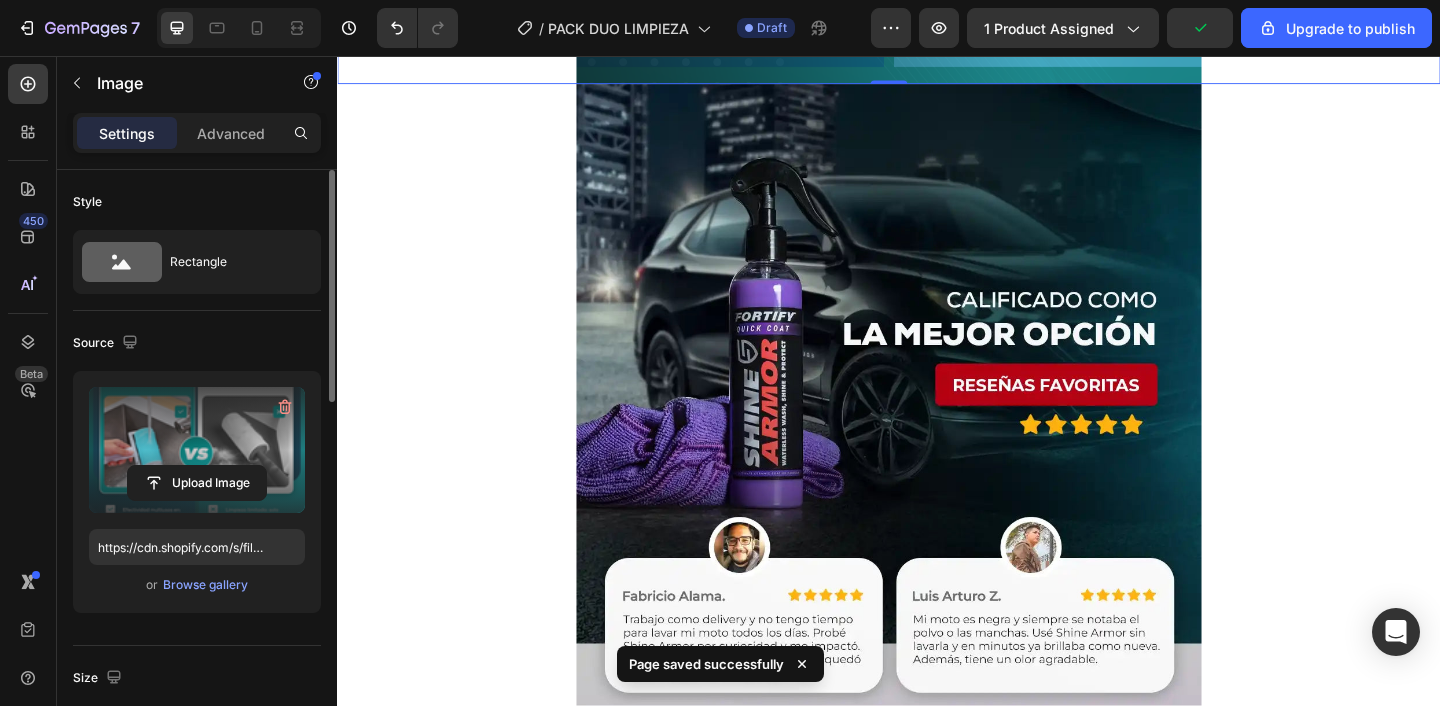 scroll, scrollTop: 4147, scrollLeft: 0, axis: vertical 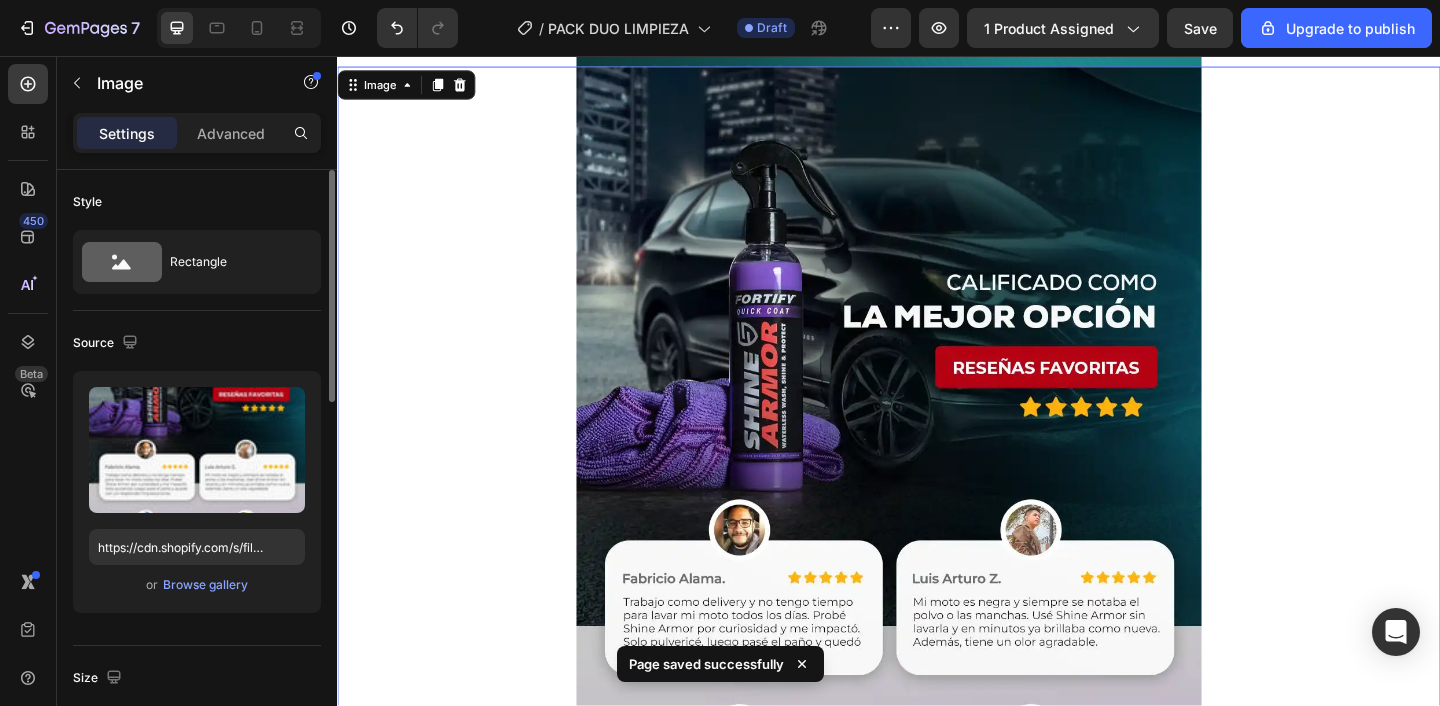 click at bounding box center (937, 571) 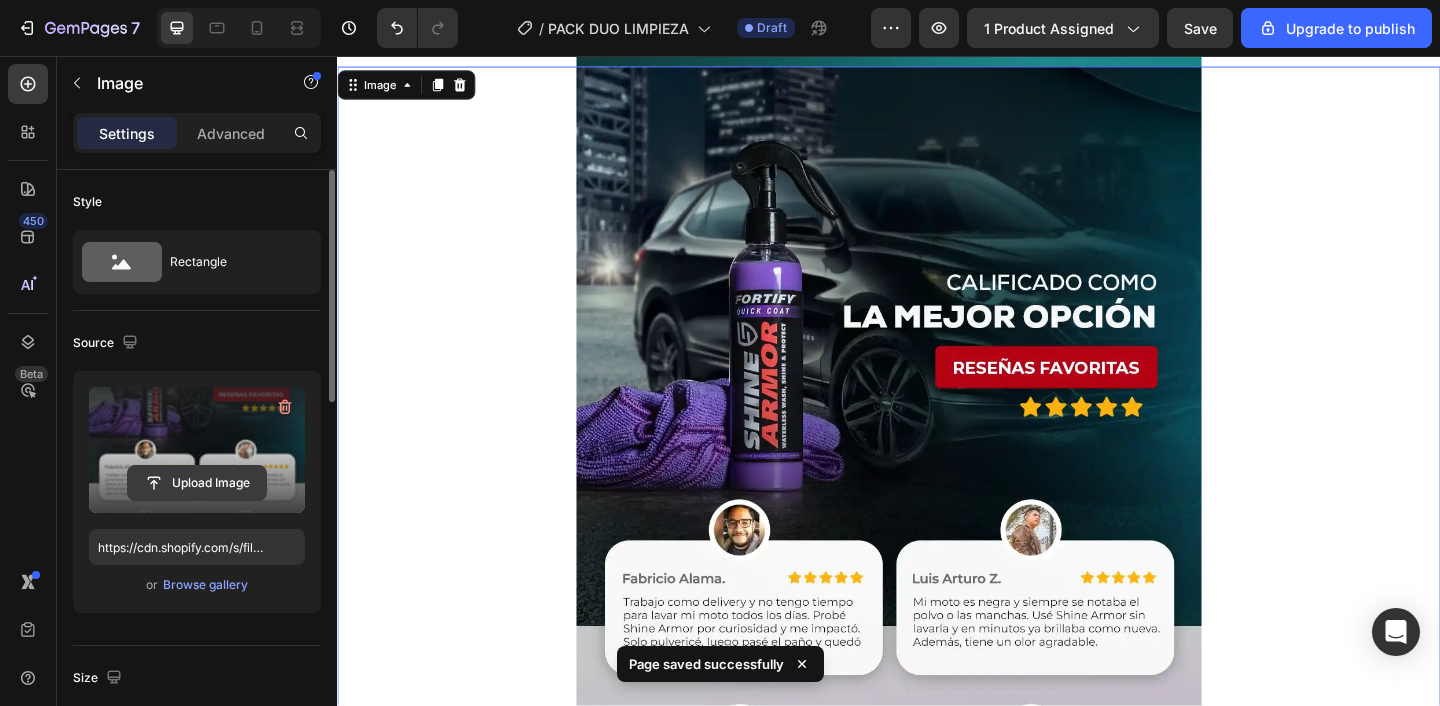 click 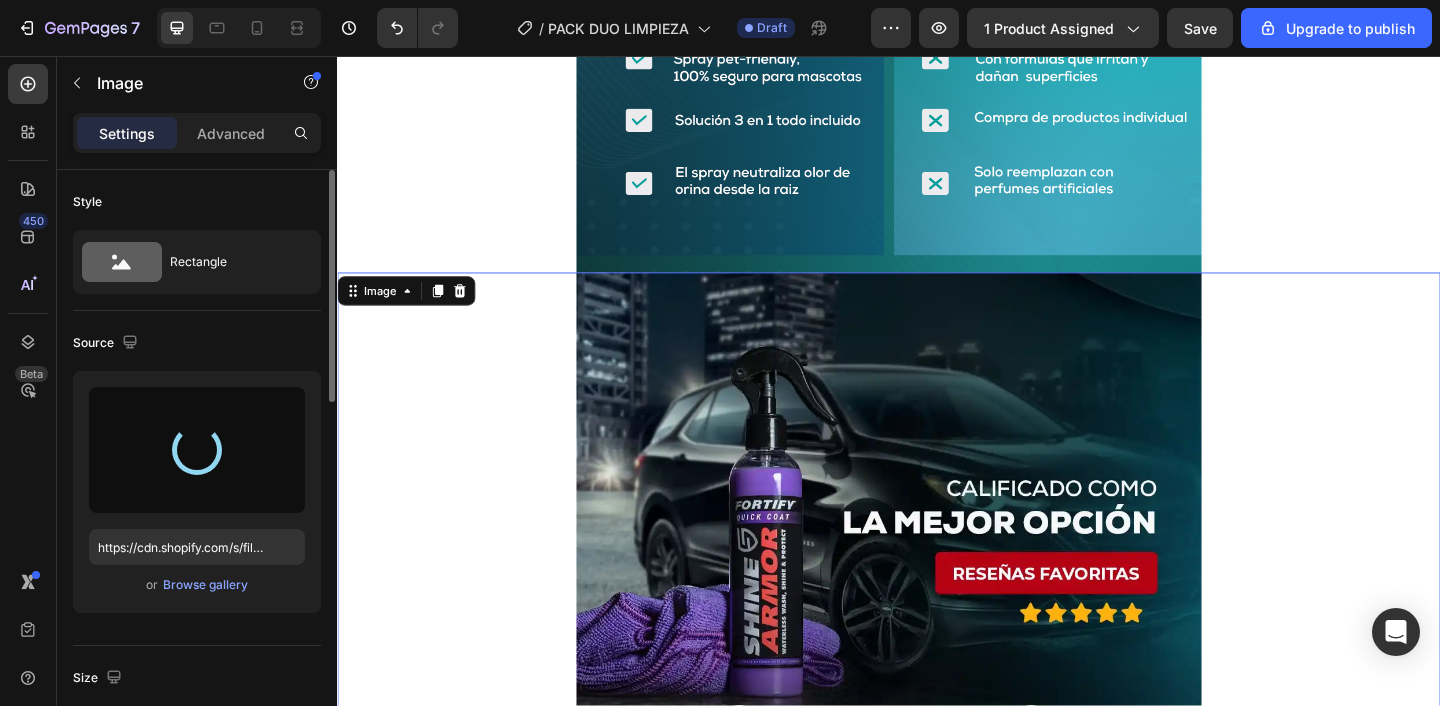 scroll, scrollTop: 3917, scrollLeft: 0, axis: vertical 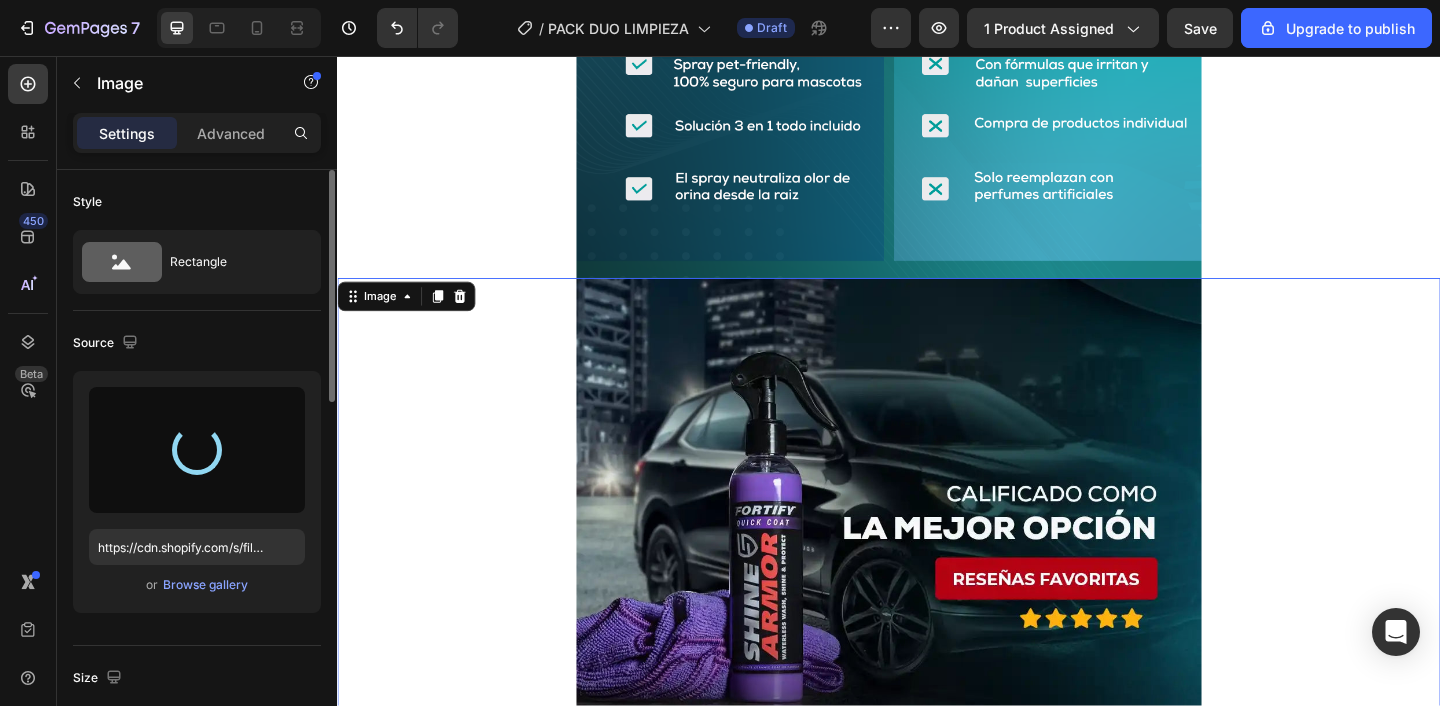 type on "https://cdn.shopify.com/s/files/1/0906/0014/5174/files/gempages_549527696162423826-49fe5e0b-8f16-450f-ad12-4d9e05904877.png" 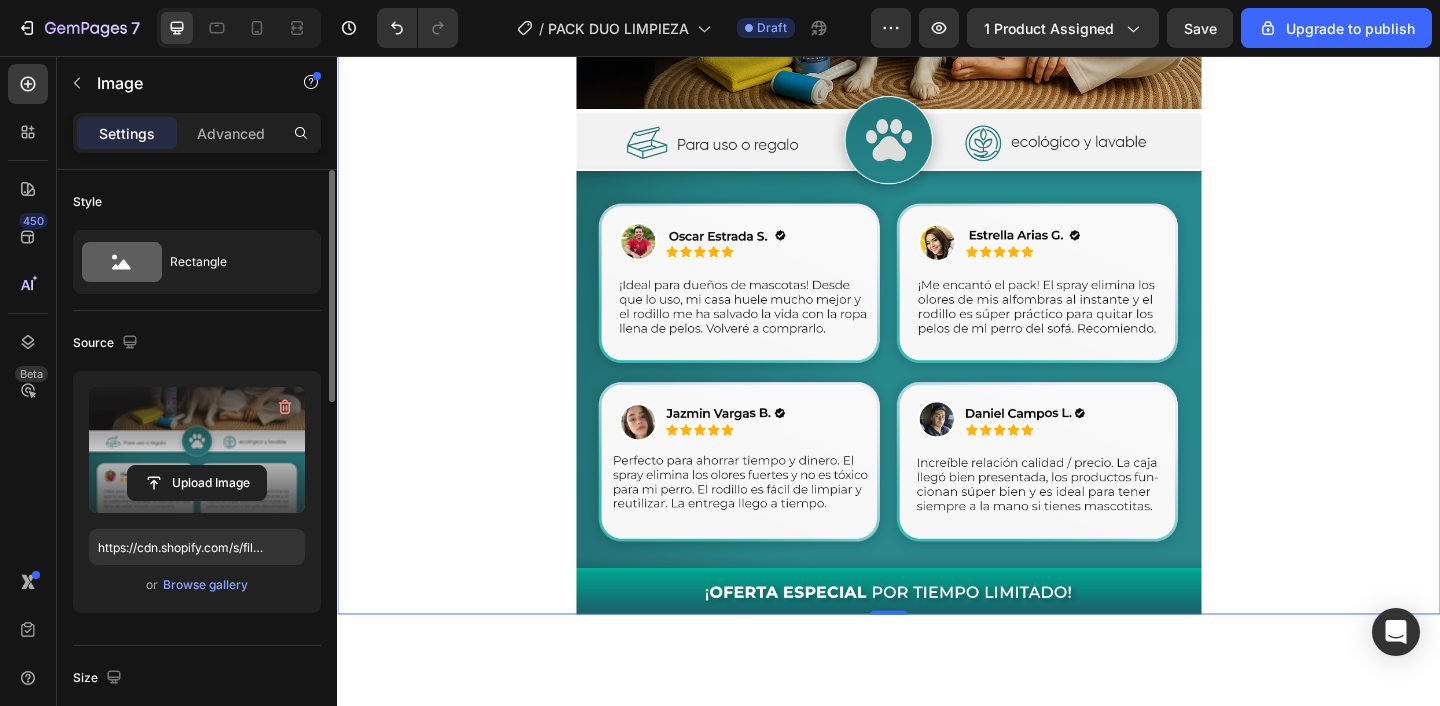 scroll, scrollTop: 3990, scrollLeft: 0, axis: vertical 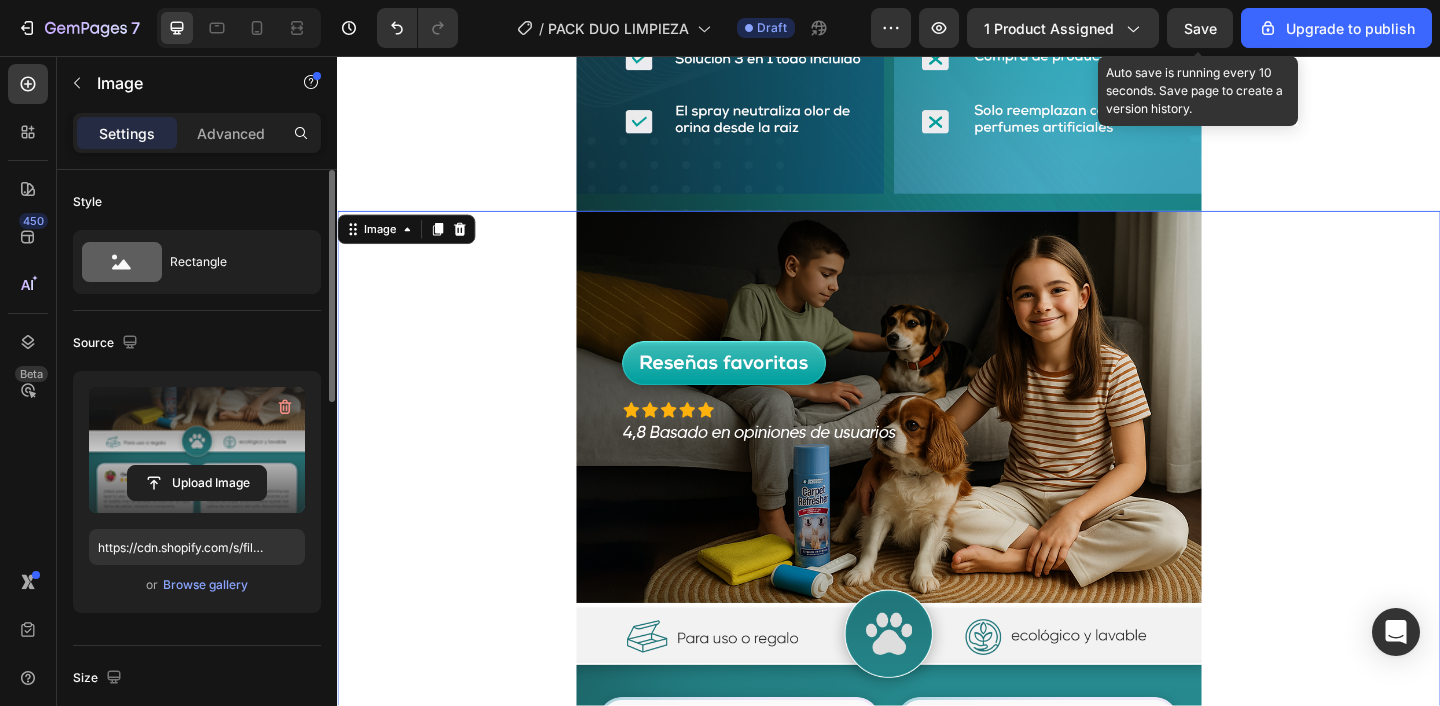 click on "Save" at bounding box center (1200, 28) 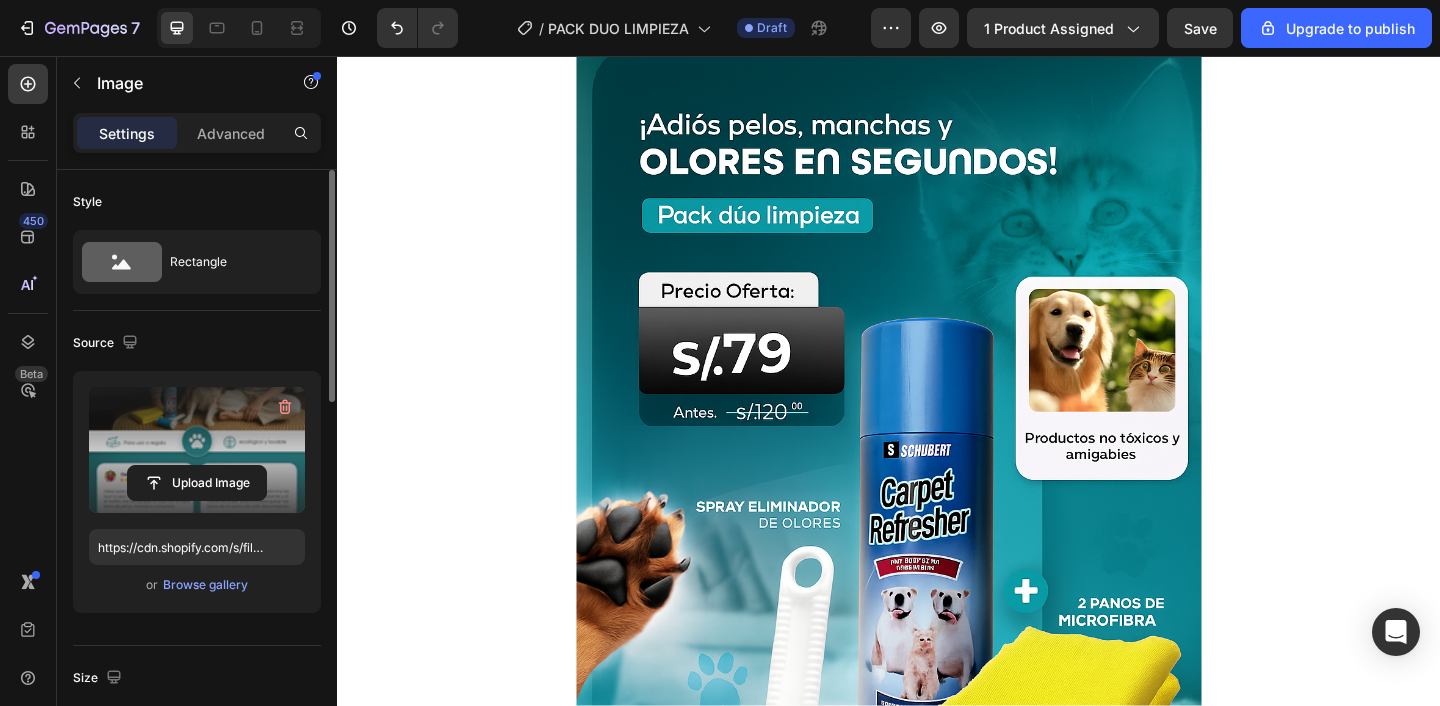 scroll, scrollTop: 0, scrollLeft: 0, axis: both 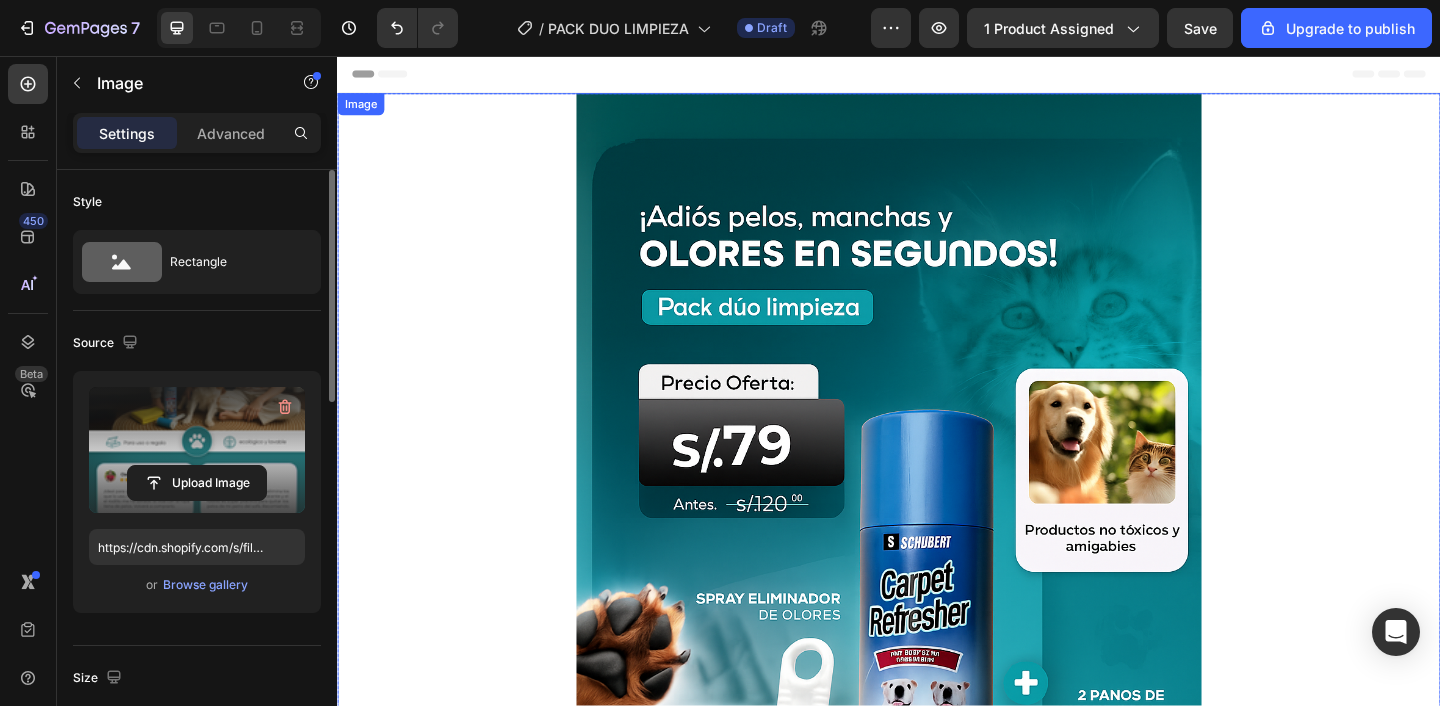click at bounding box center (937, 607) 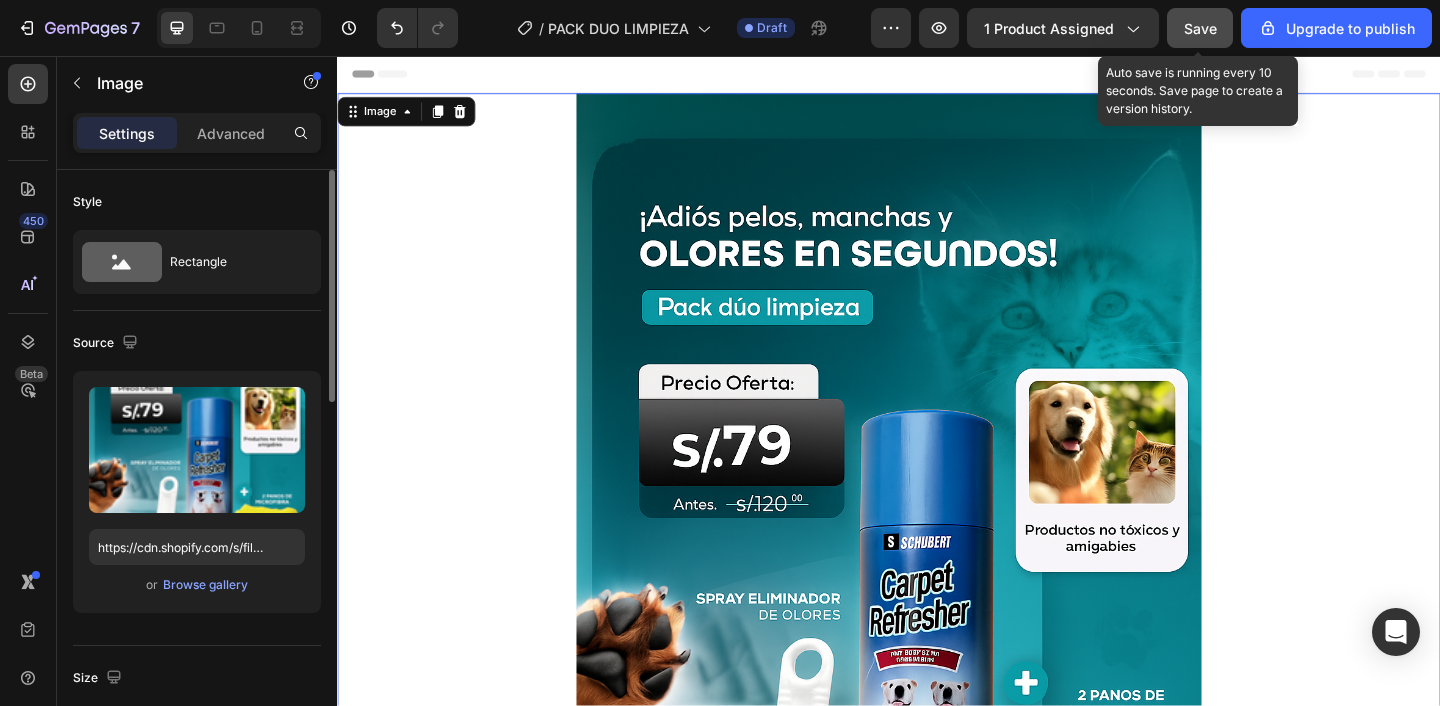 click on "Save" 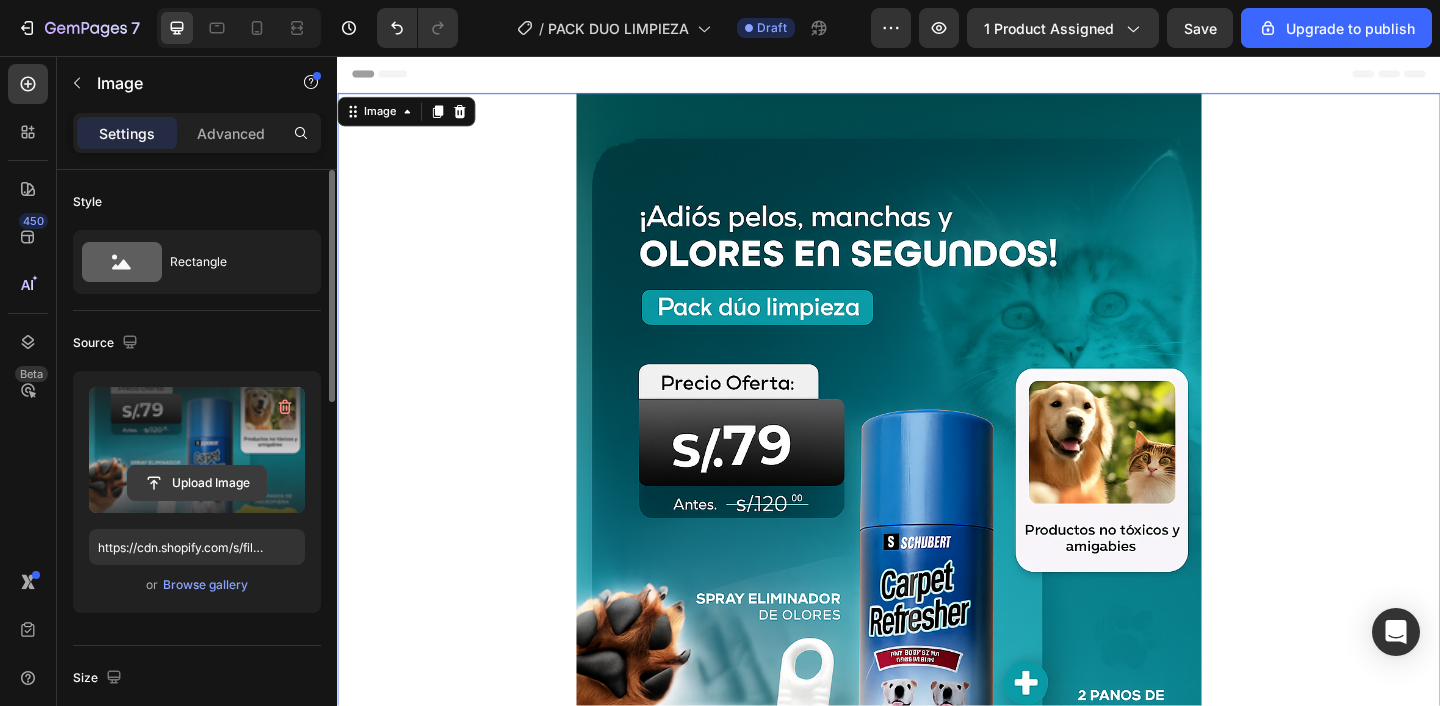 click 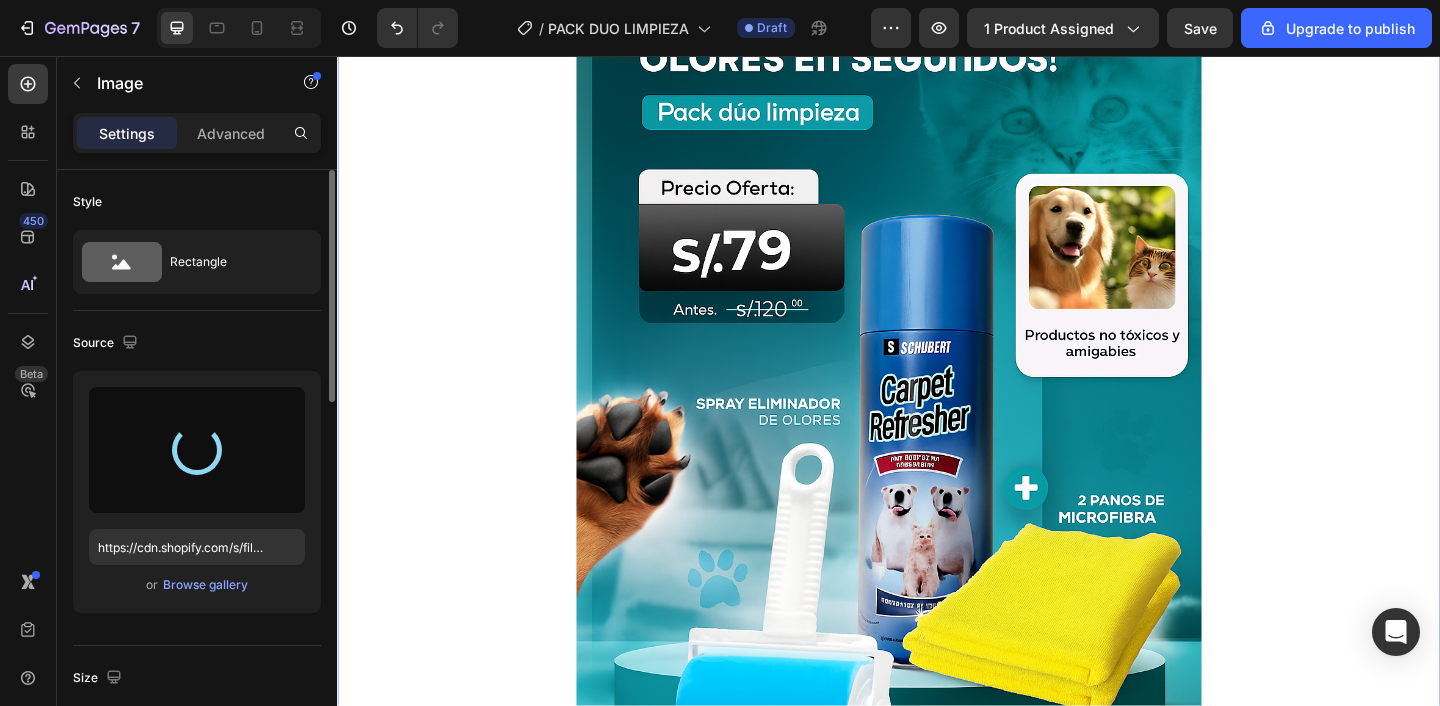 scroll, scrollTop: 285, scrollLeft: 0, axis: vertical 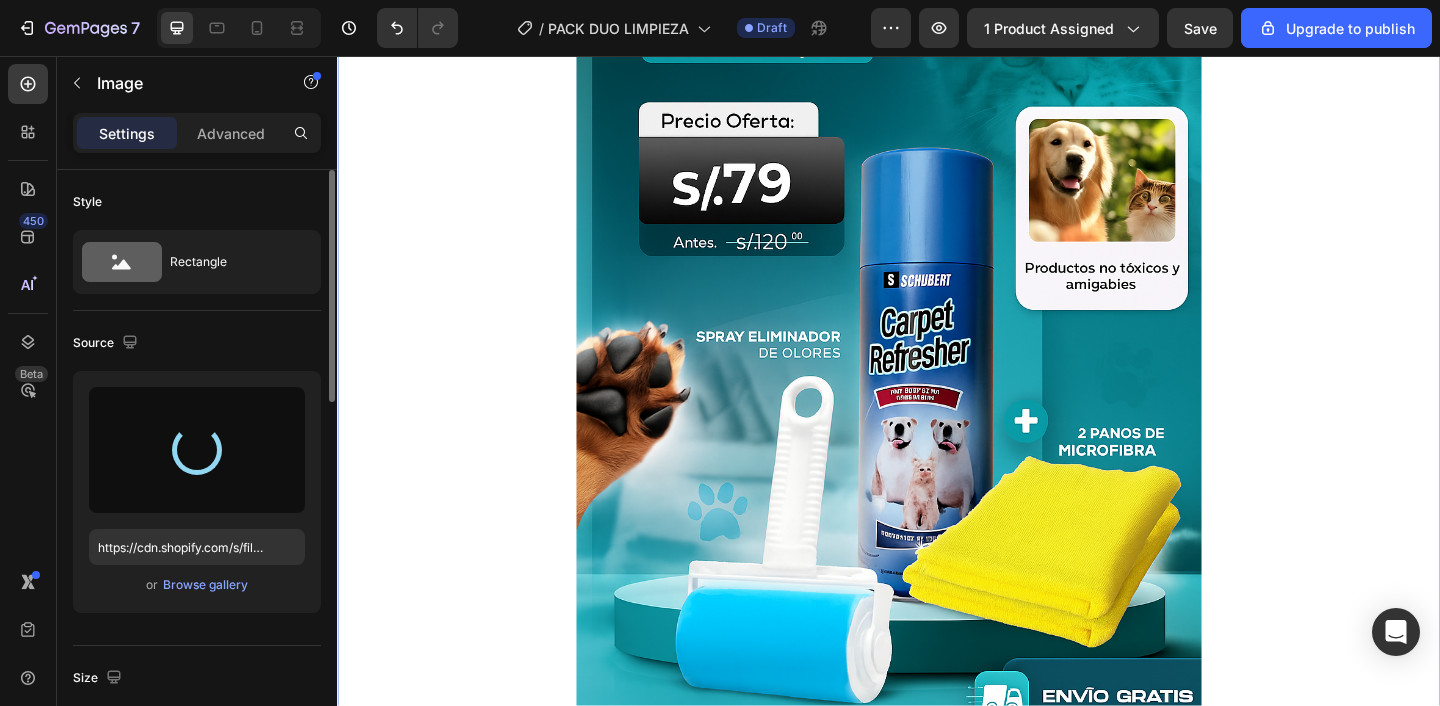 type on "https://cdn.shopify.com/s/files/1/0906/0014/5174/files/gempages_549527696162423826-5dda113a-57c2-45fb-83f1-503f0e292118.webp" 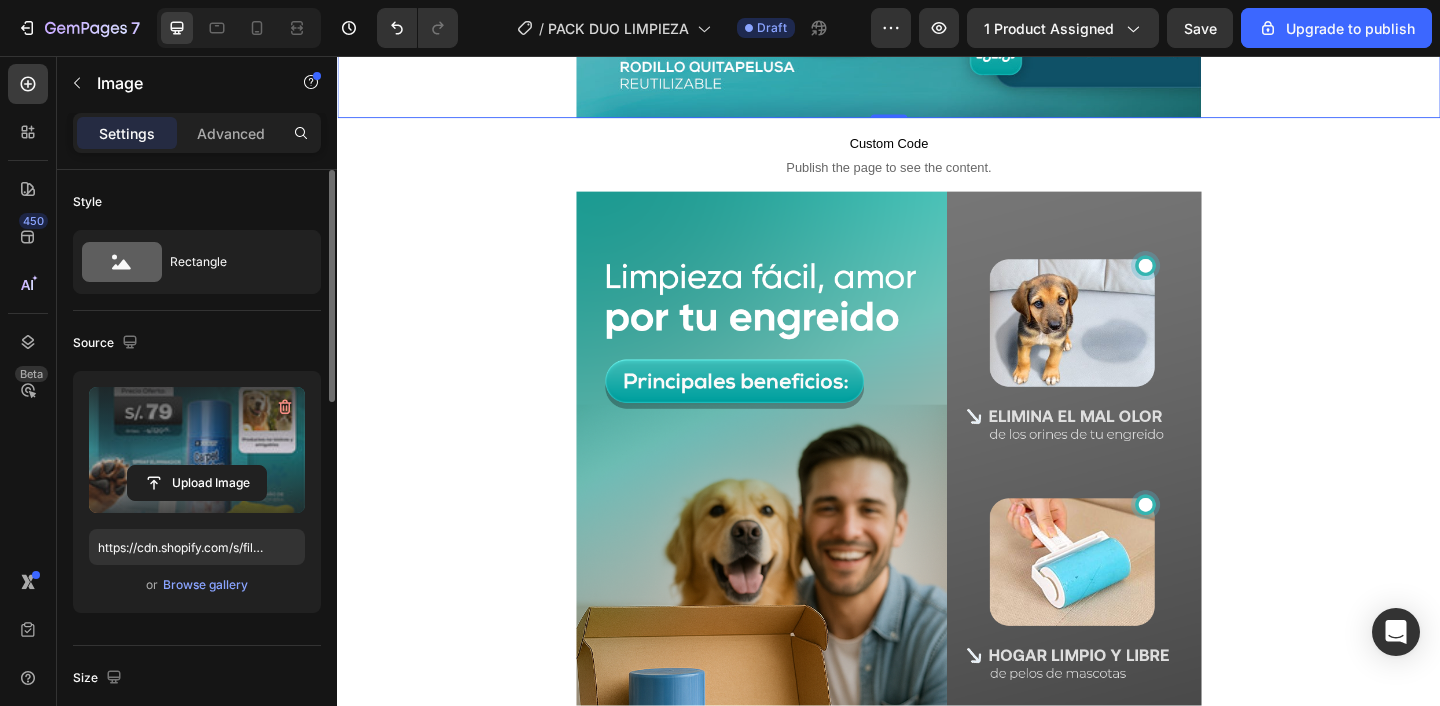 scroll, scrollTop: 986, scrollLeft: 0, axis: vertical 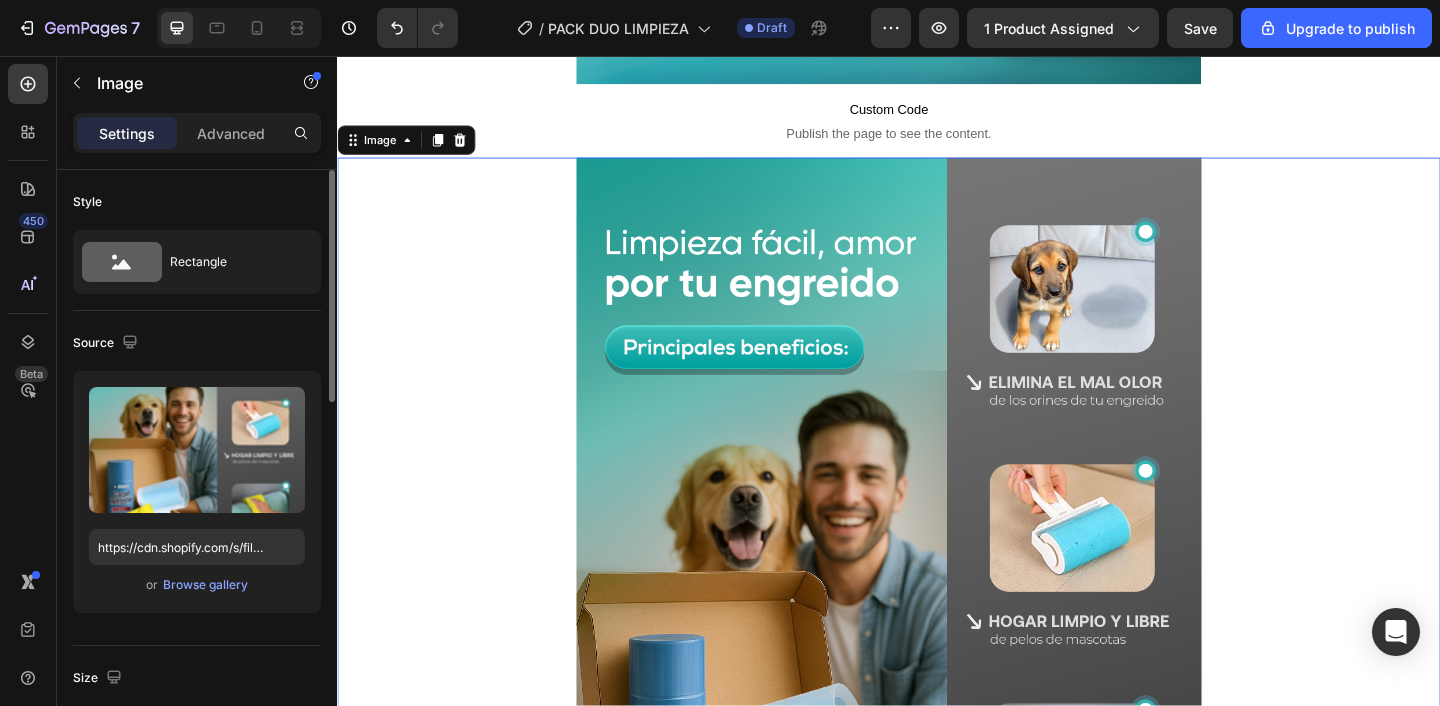 click at bounding box center (937, 655) 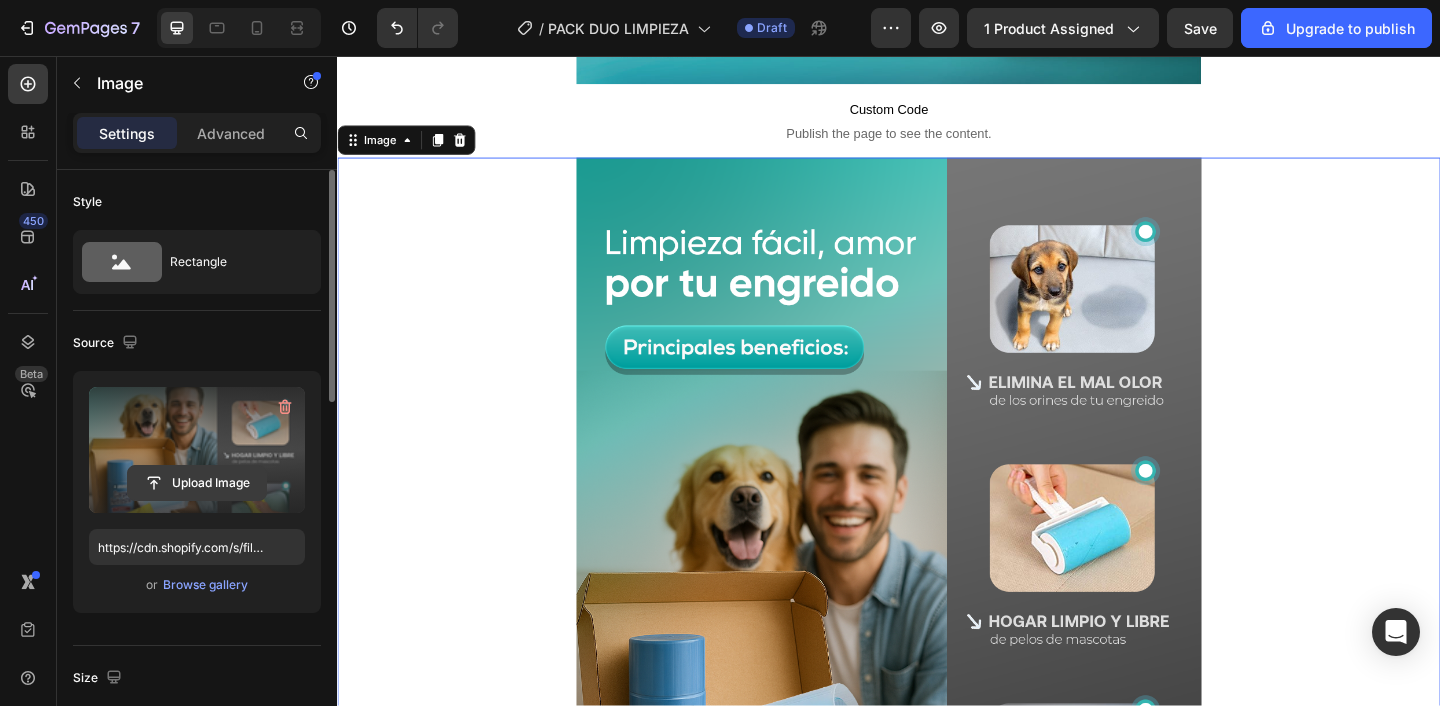 click 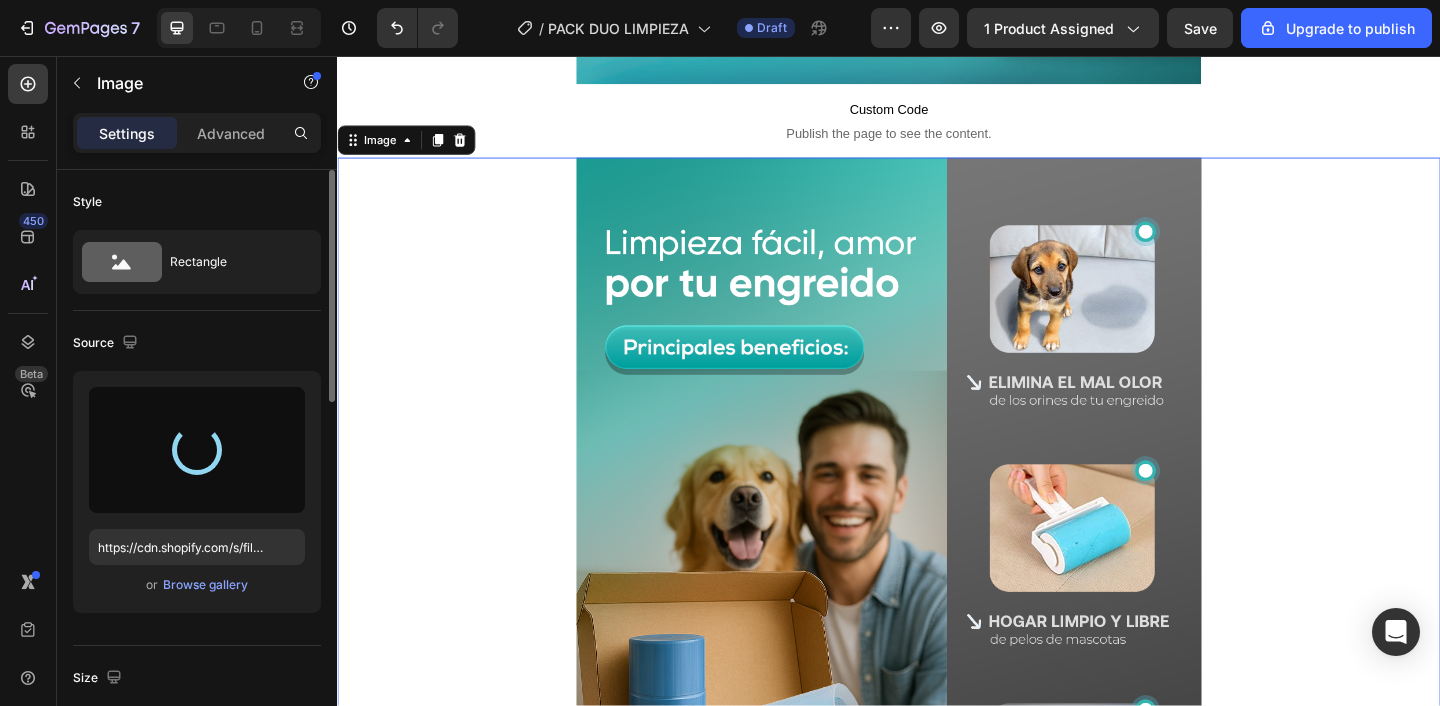 type on "https://cdn.shopify.com/s/files/1/0906/0014/5174/files/gempages_549527696162423826-003776de-817a-4363-b72a-4de2c9aa56b0.webp" 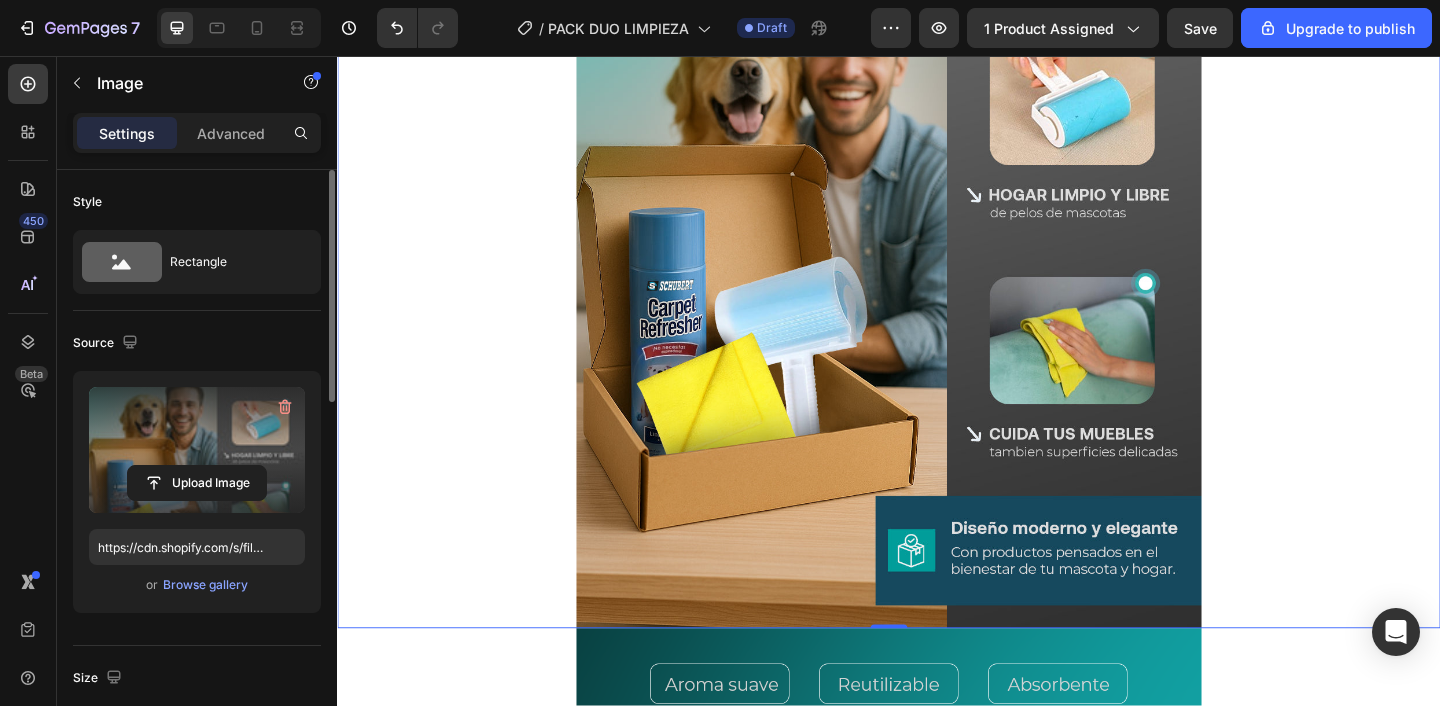 scroll, scrollTop: 1833, scrollLeft: 0, axis: vertical 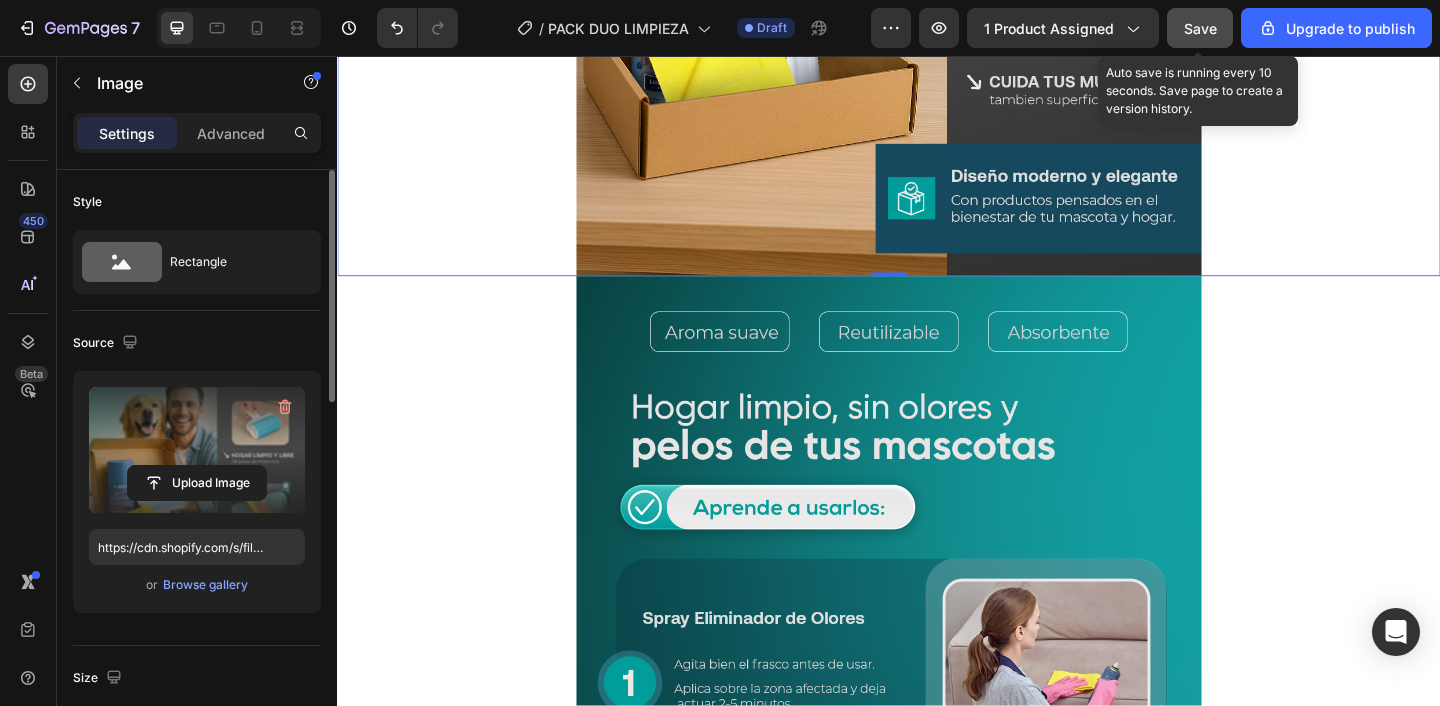 click on "Save" 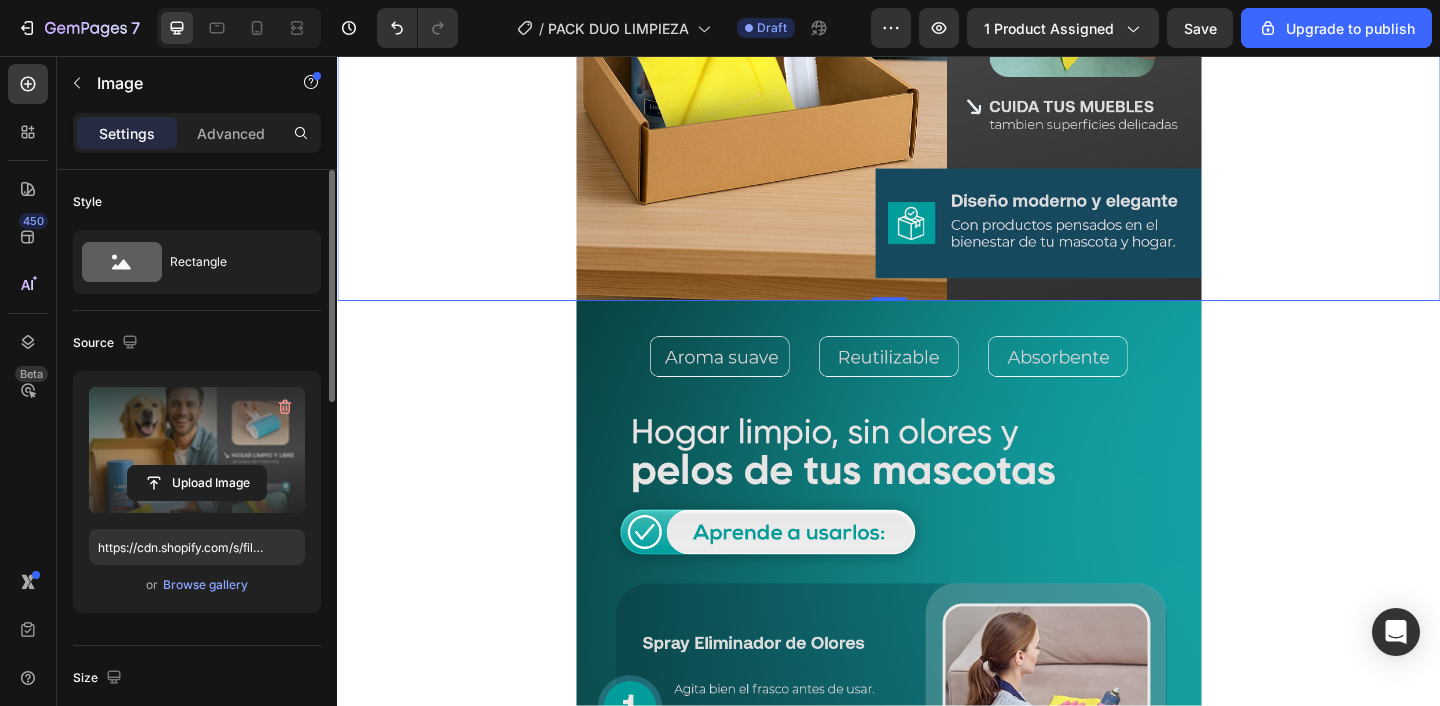 scroll, scrollTop: 1866, scrollLeft: 0, axis: vertical 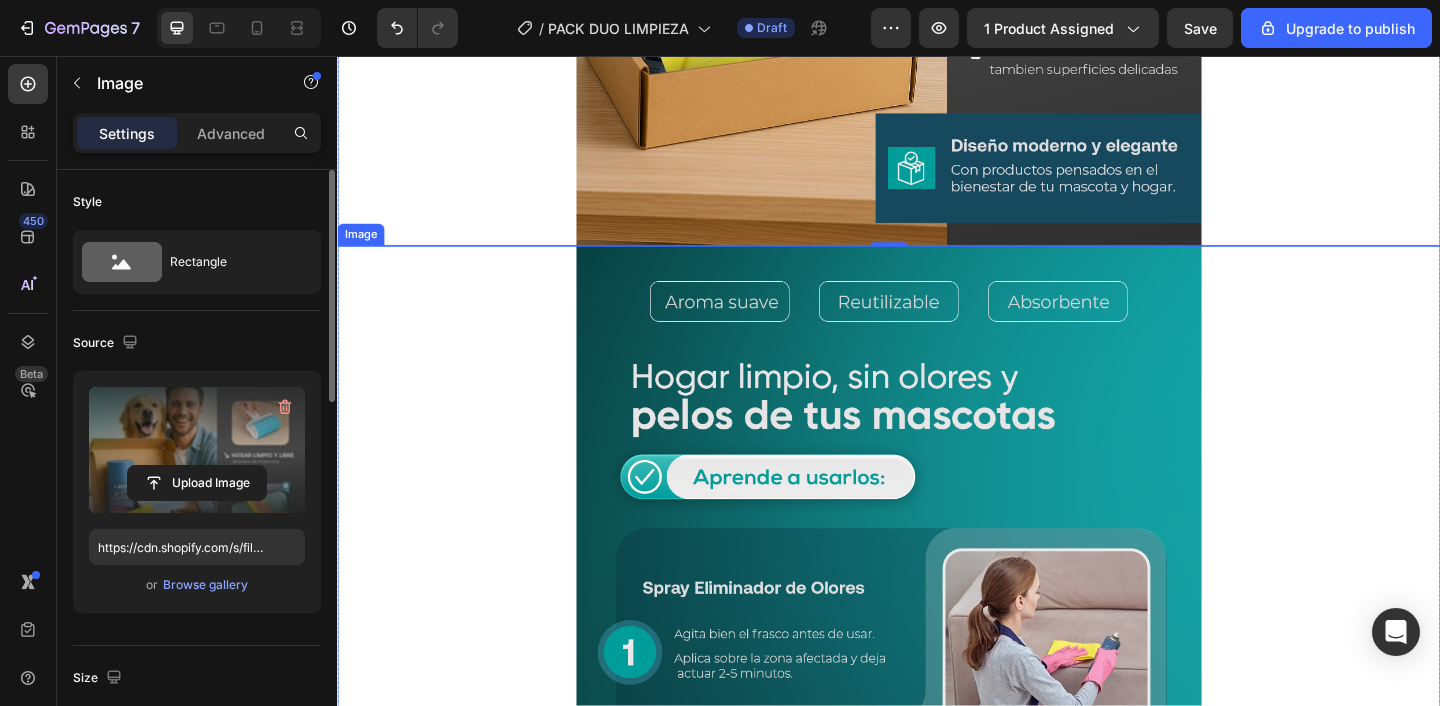 click at bounding box center [937, 751] 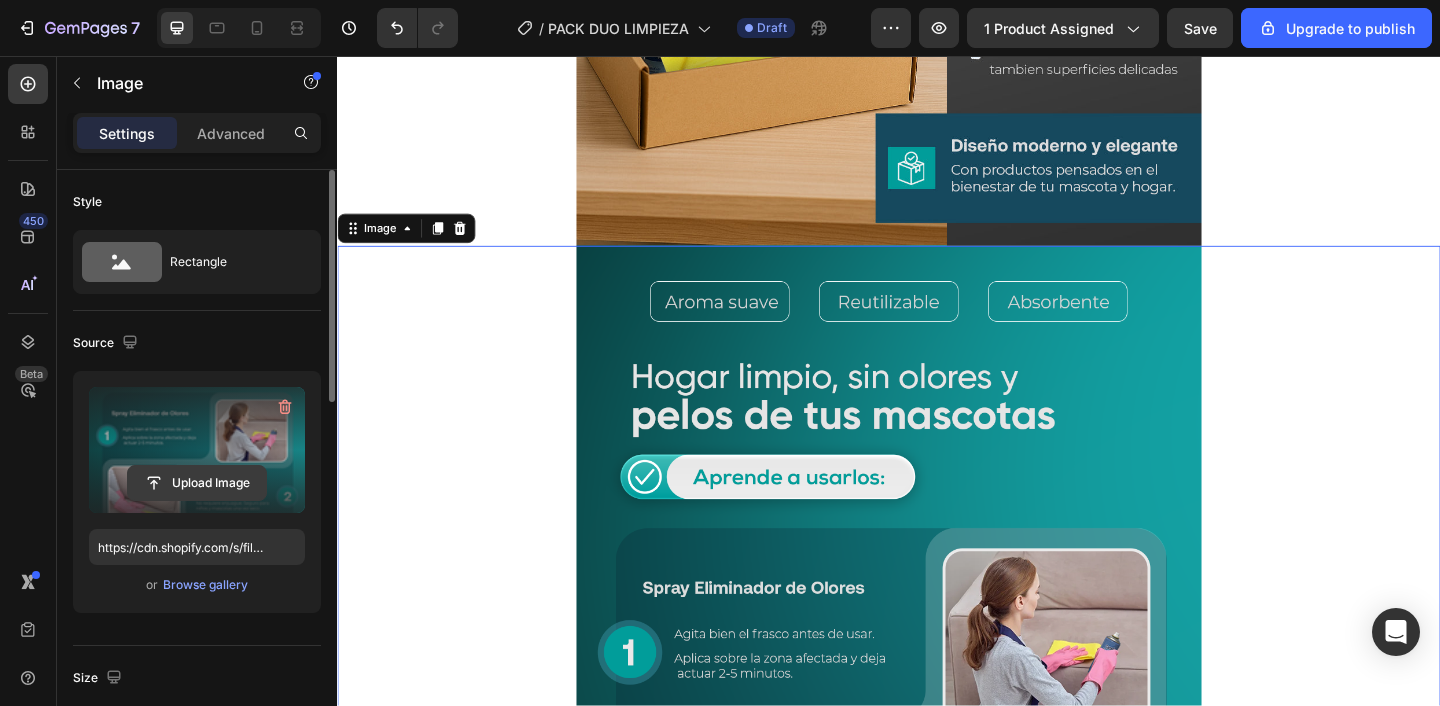 click 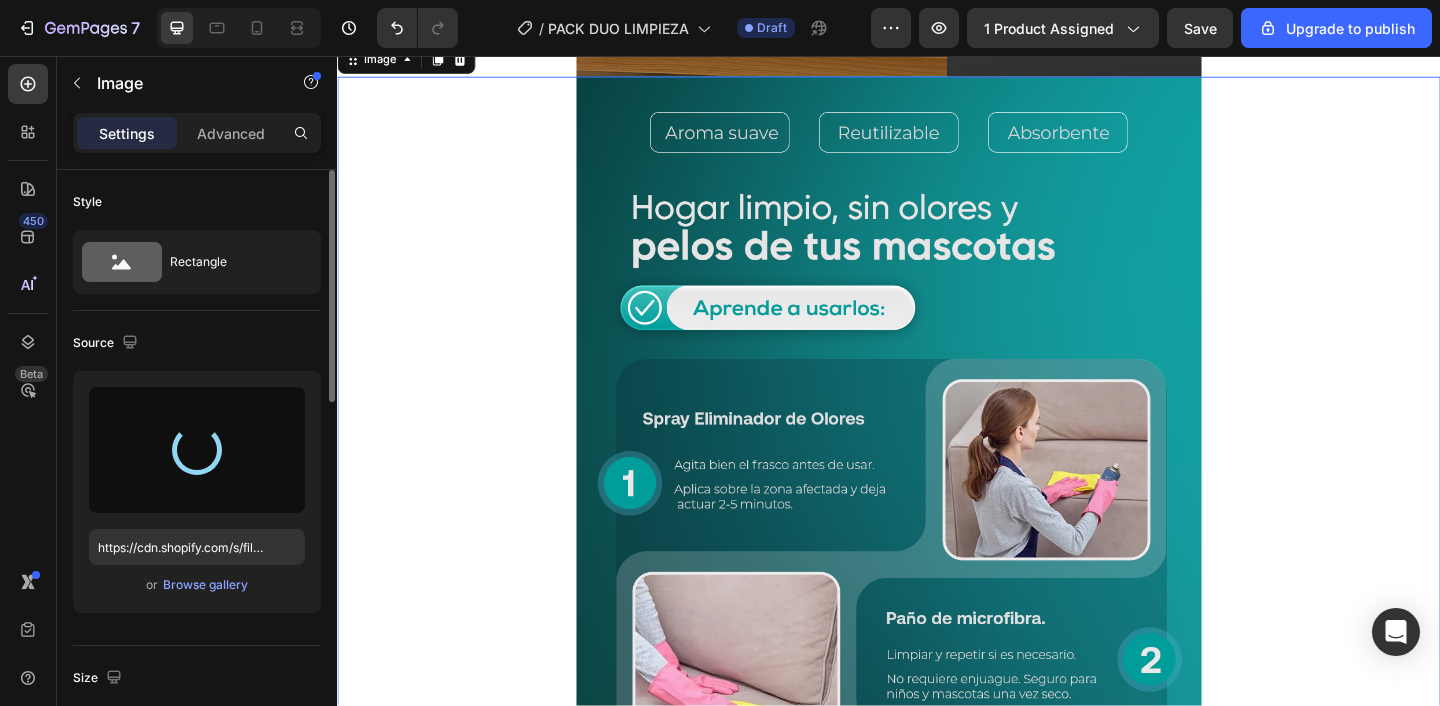 scroll, scrollTop: 2051, scrollLeft: 0, axis: vertical 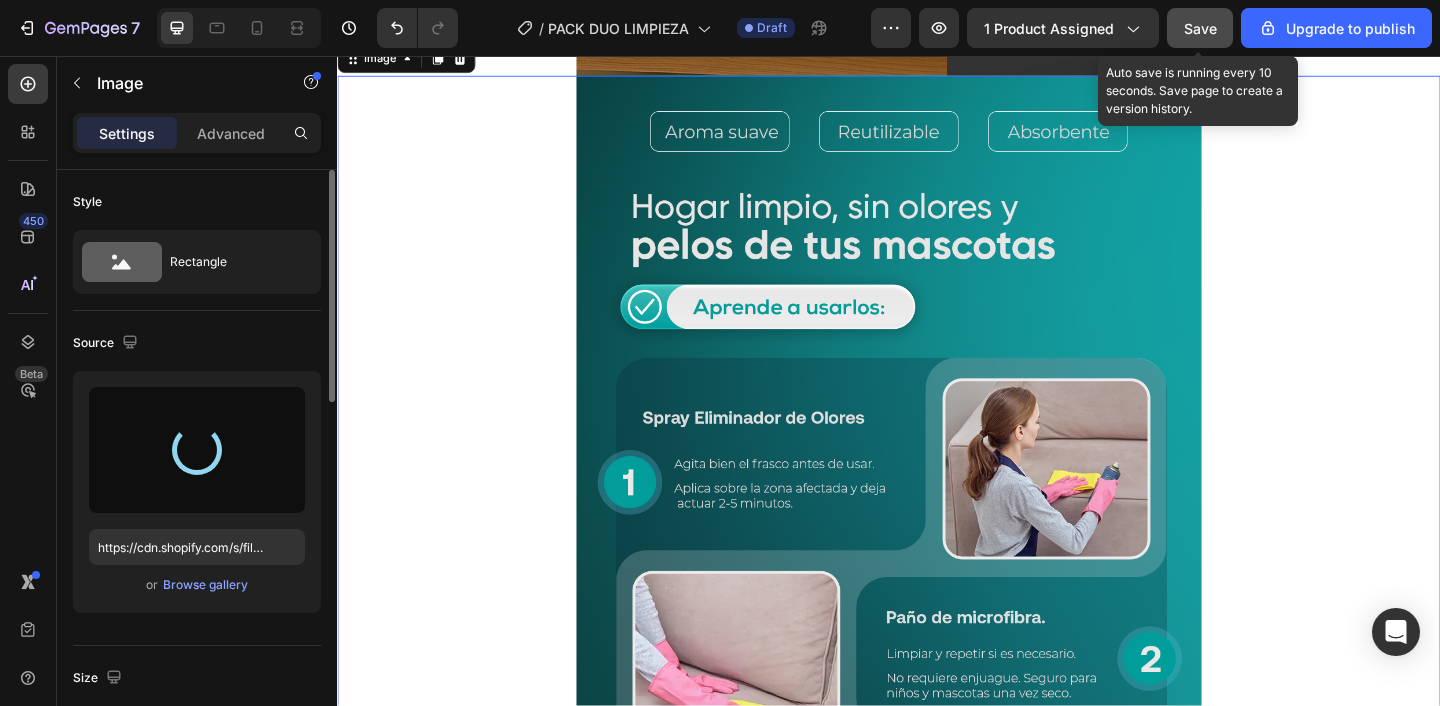 type on "https://cdn.shopify.com/s/files/1/0906/0014/5174/files/gempages_549527696162423826-050a922c-ee44-45f6-97c3-91be8d5241e0.webp" 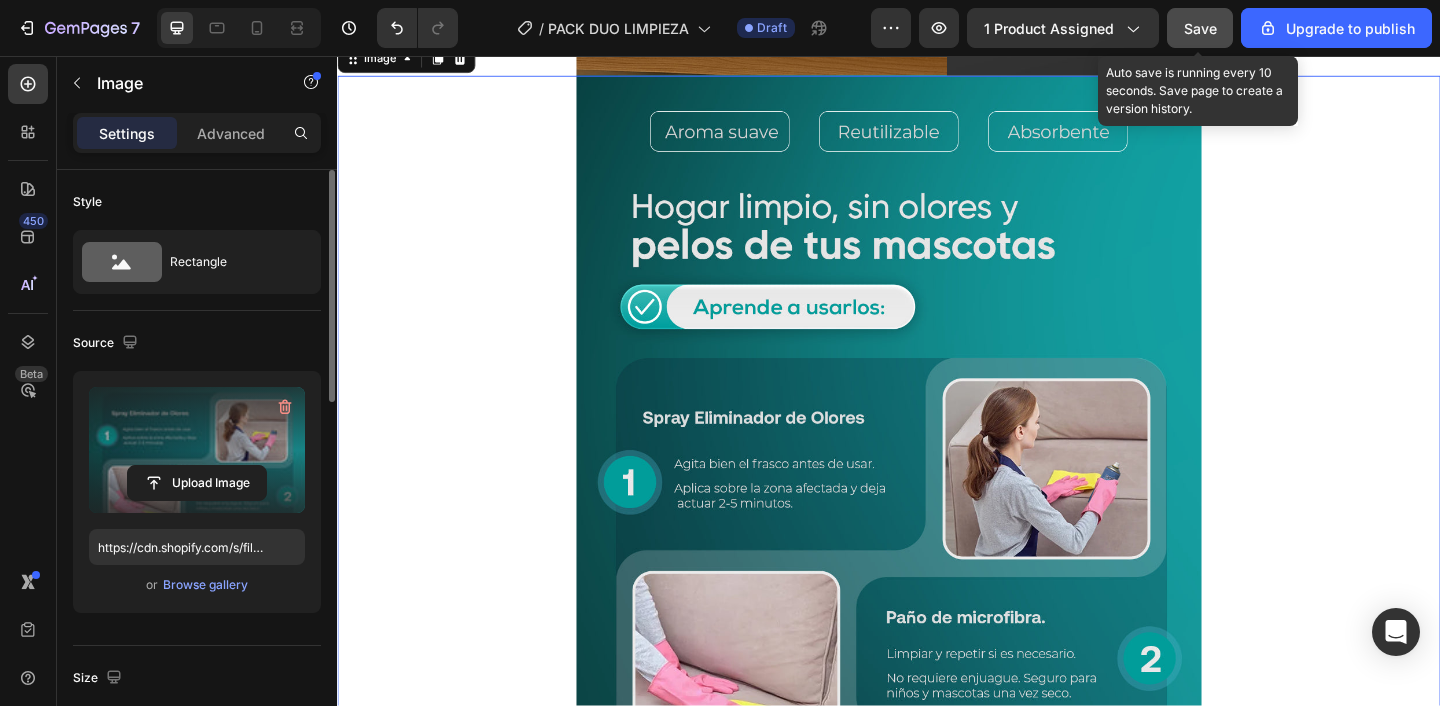 click on "Save" 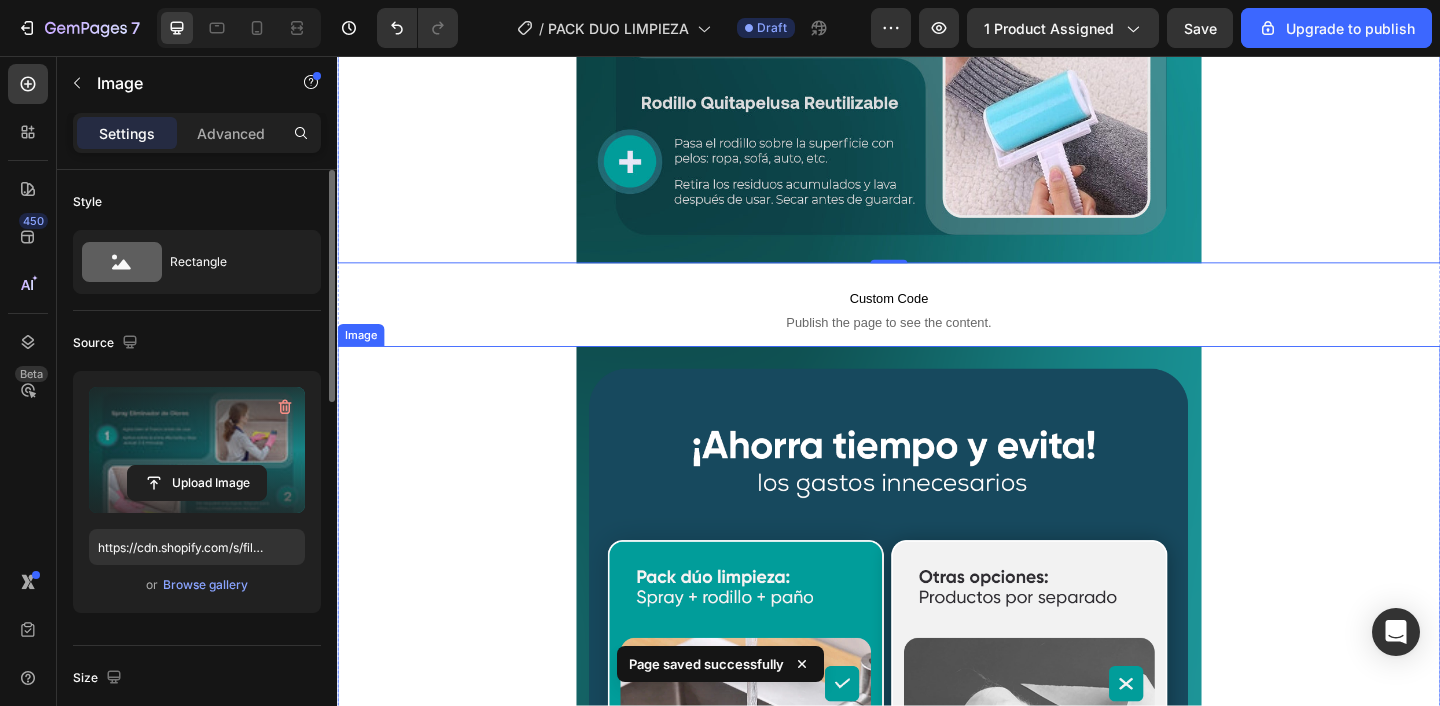 scroll, scrollTop: 2869, scrollLeft: 0, axis: vertical 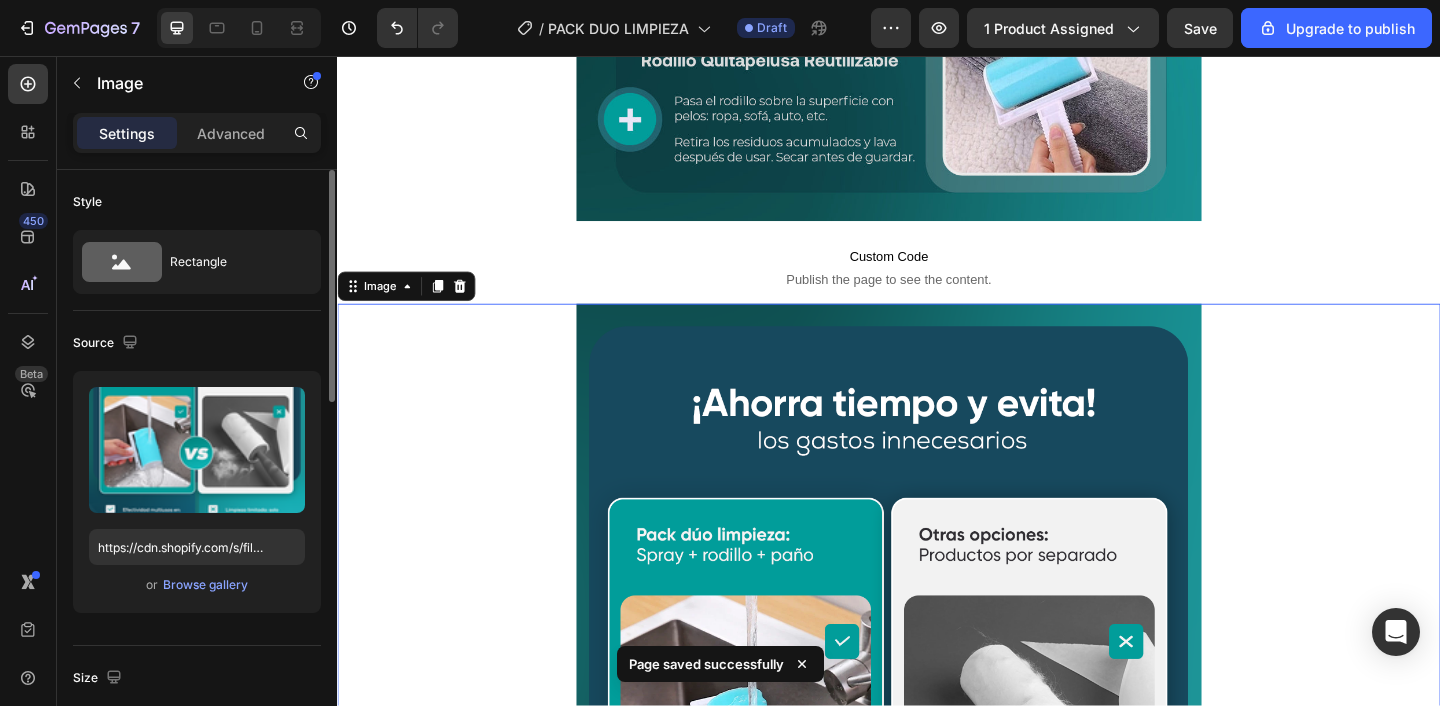 click at bounding box center (937, 814) 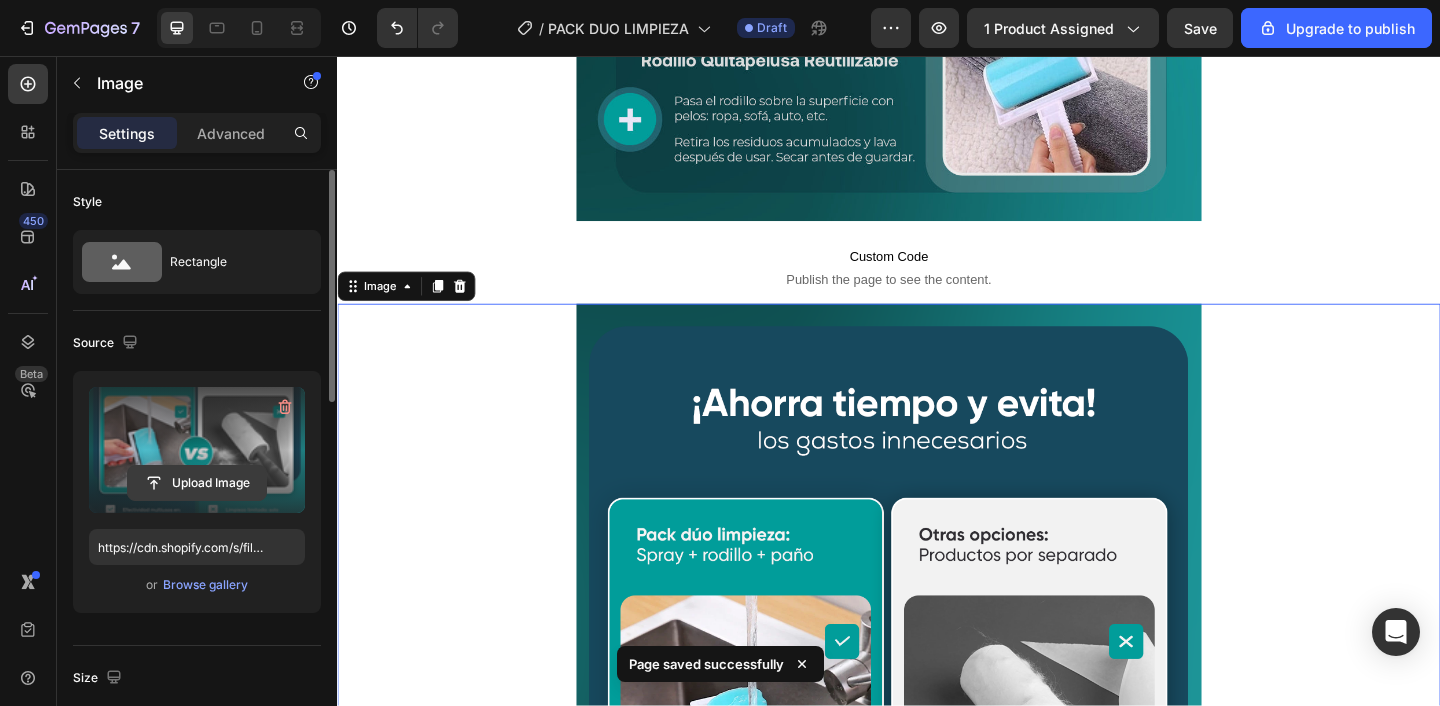 click 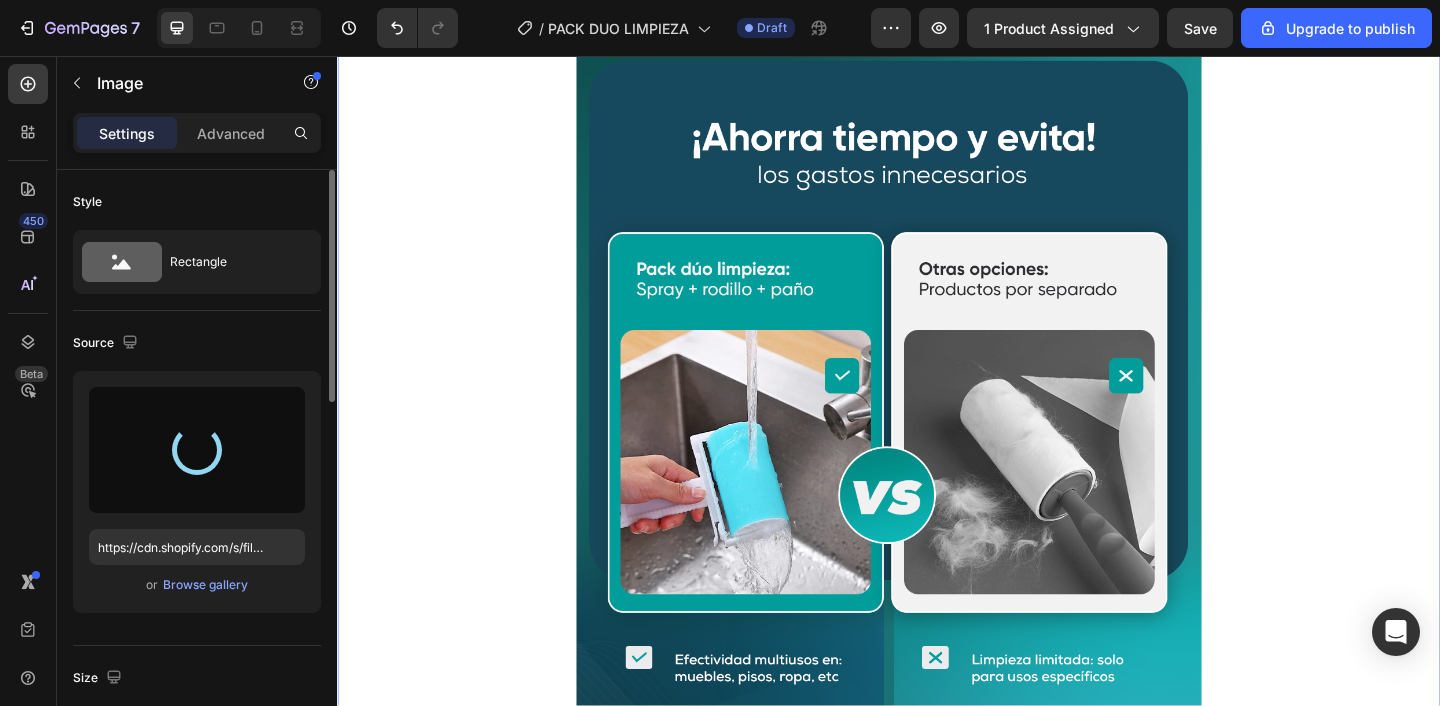 scroll, scrollTop: 3171, scrollLeft: 0, axis: vertical 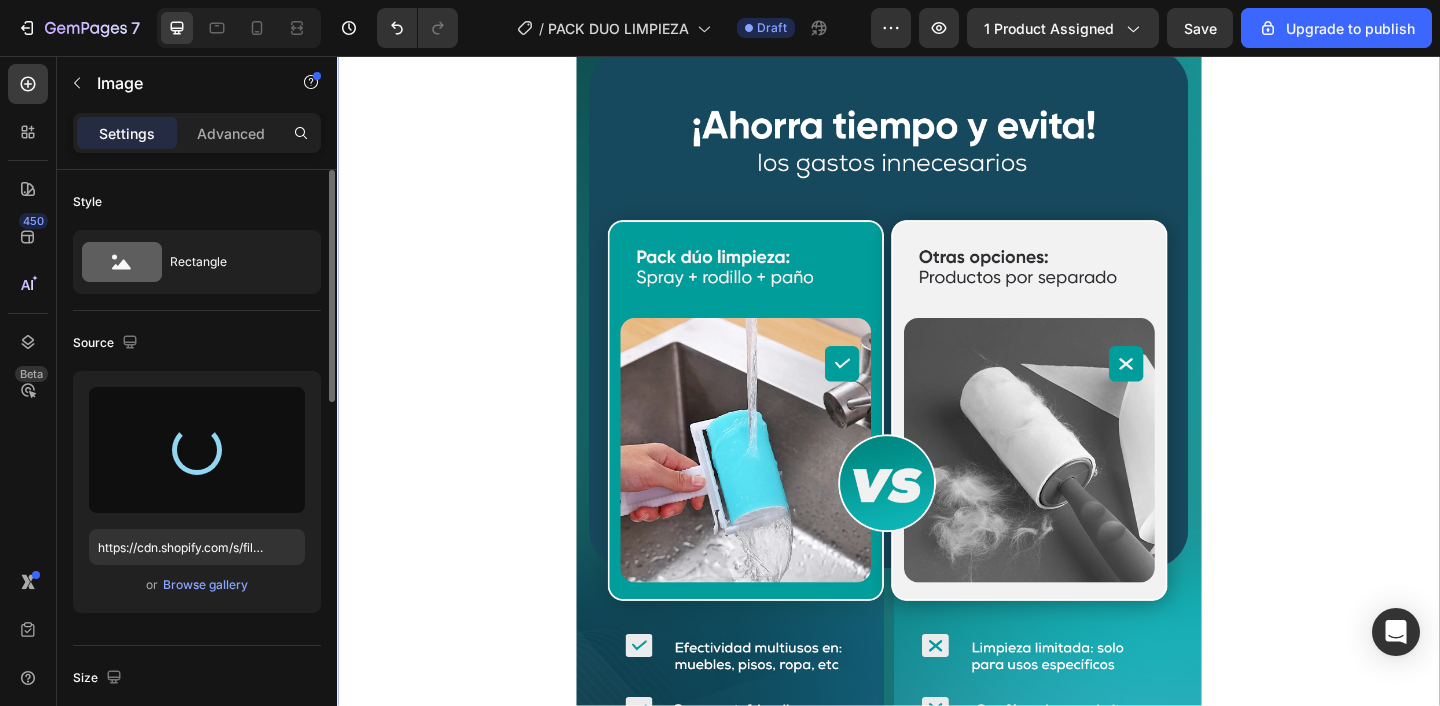 type on "https://cdn.shopify.com/s/files/1/0906/0014/5174/files/gempages_549527696162423826-3482647b-acf1-4514-8ce8-a05d5f415735.webp" 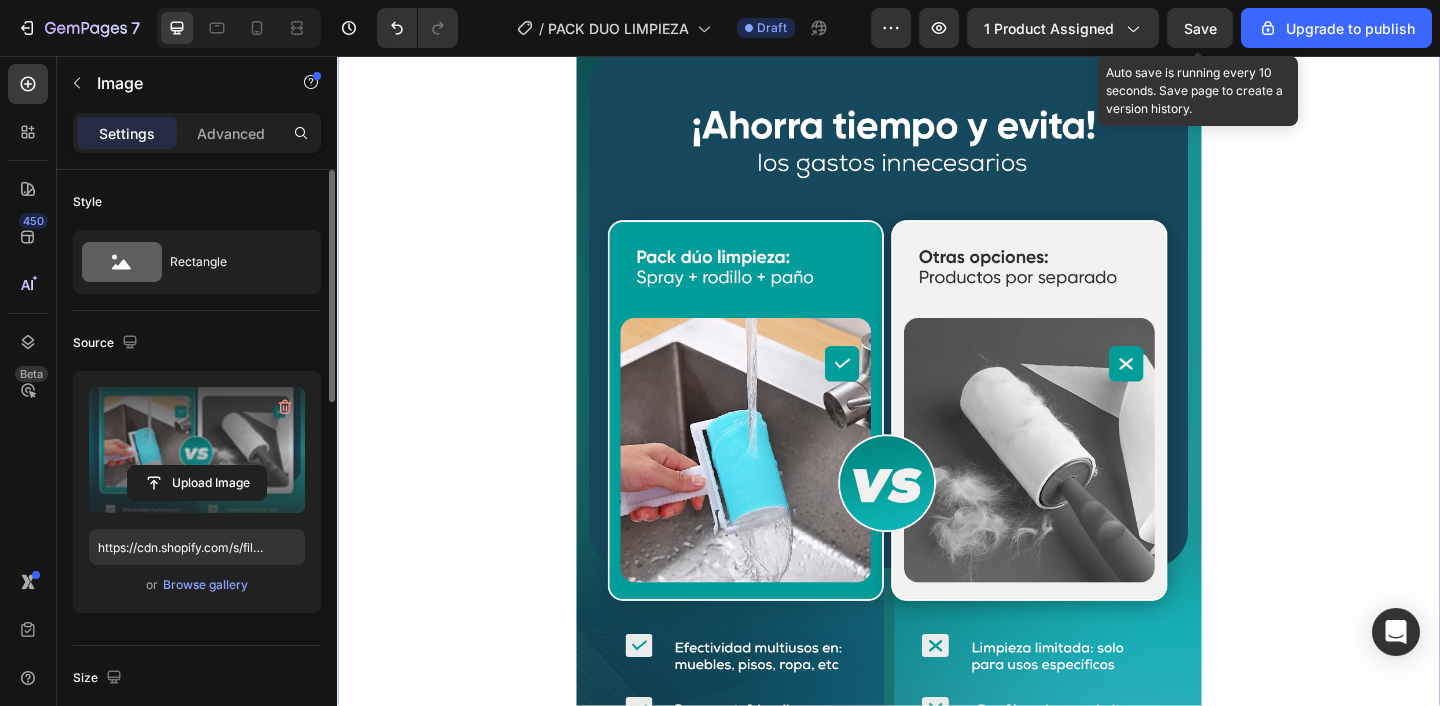 click on "Save" at bounding box center (1200, 28) 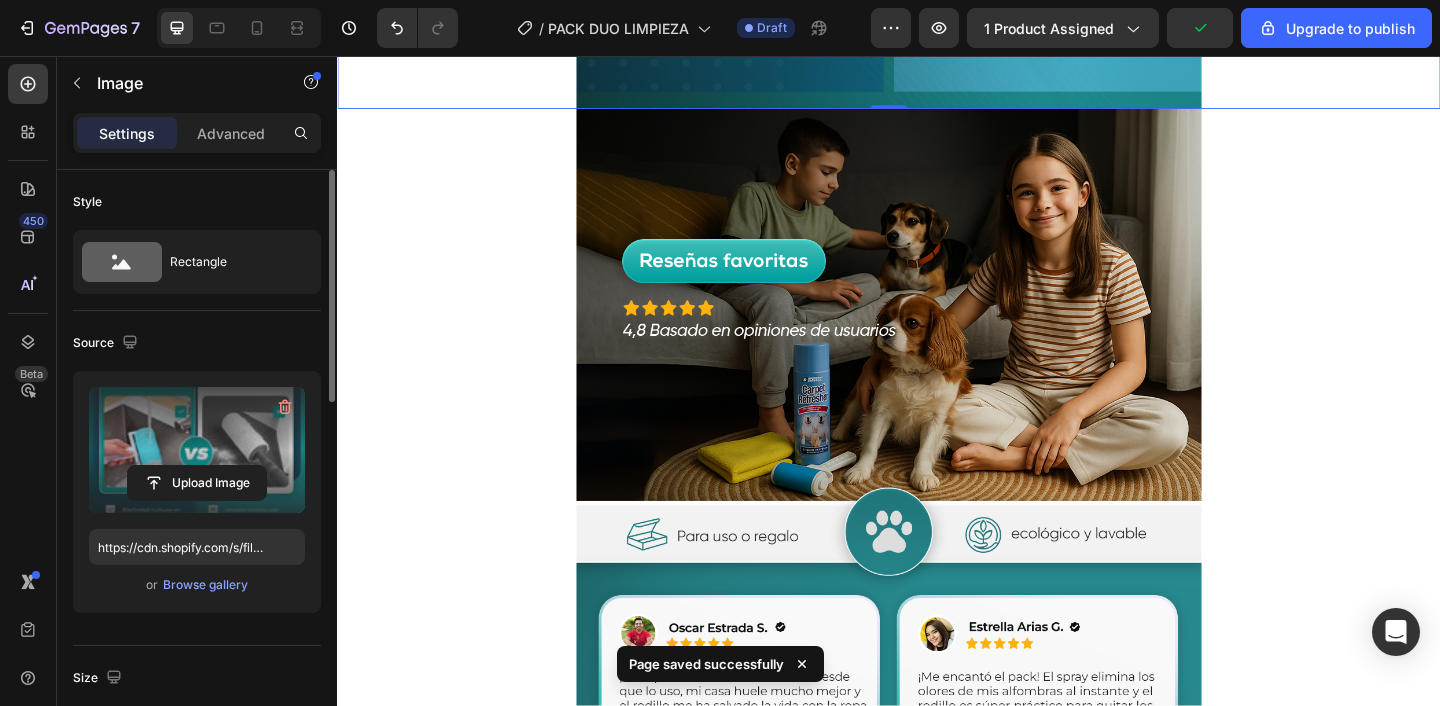 scroll, scrollTop: 4099, scrollLeft: 0, axis: vertical 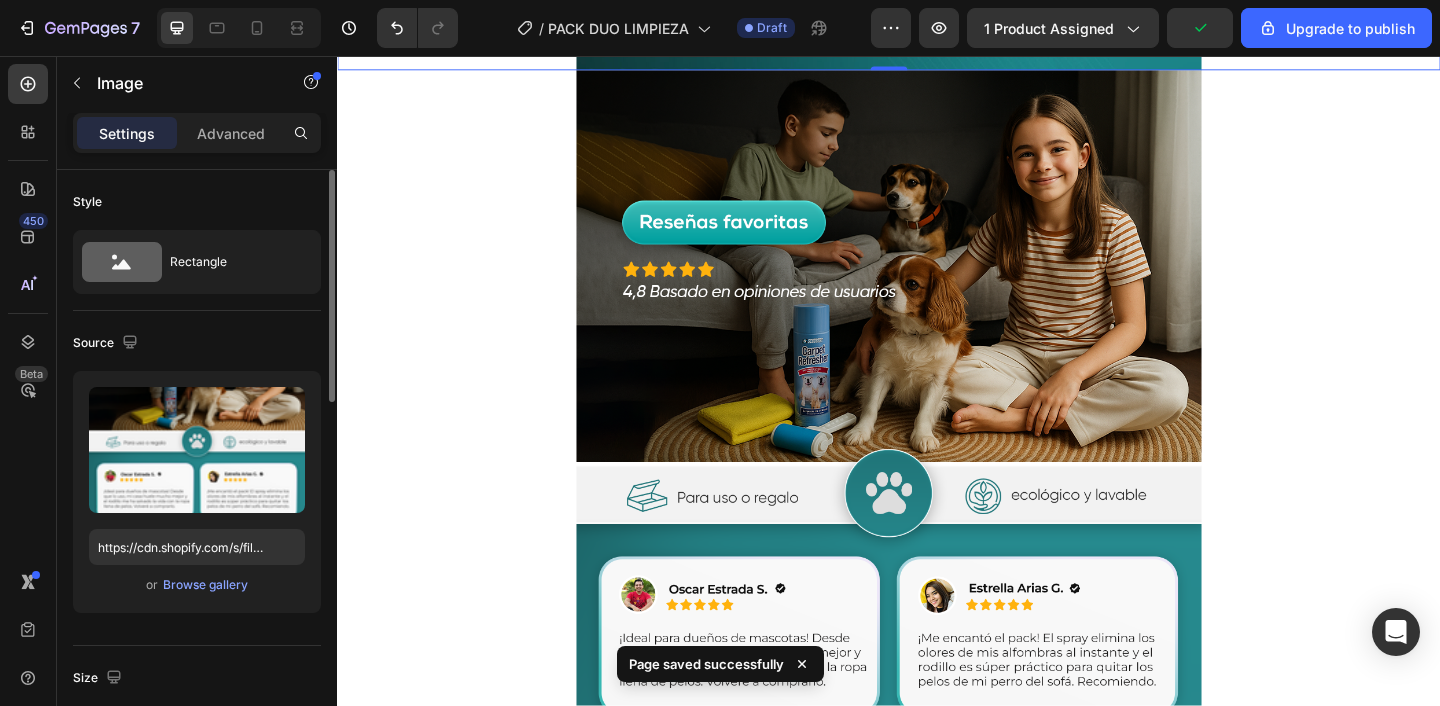 click at bounding box center (937, 560) 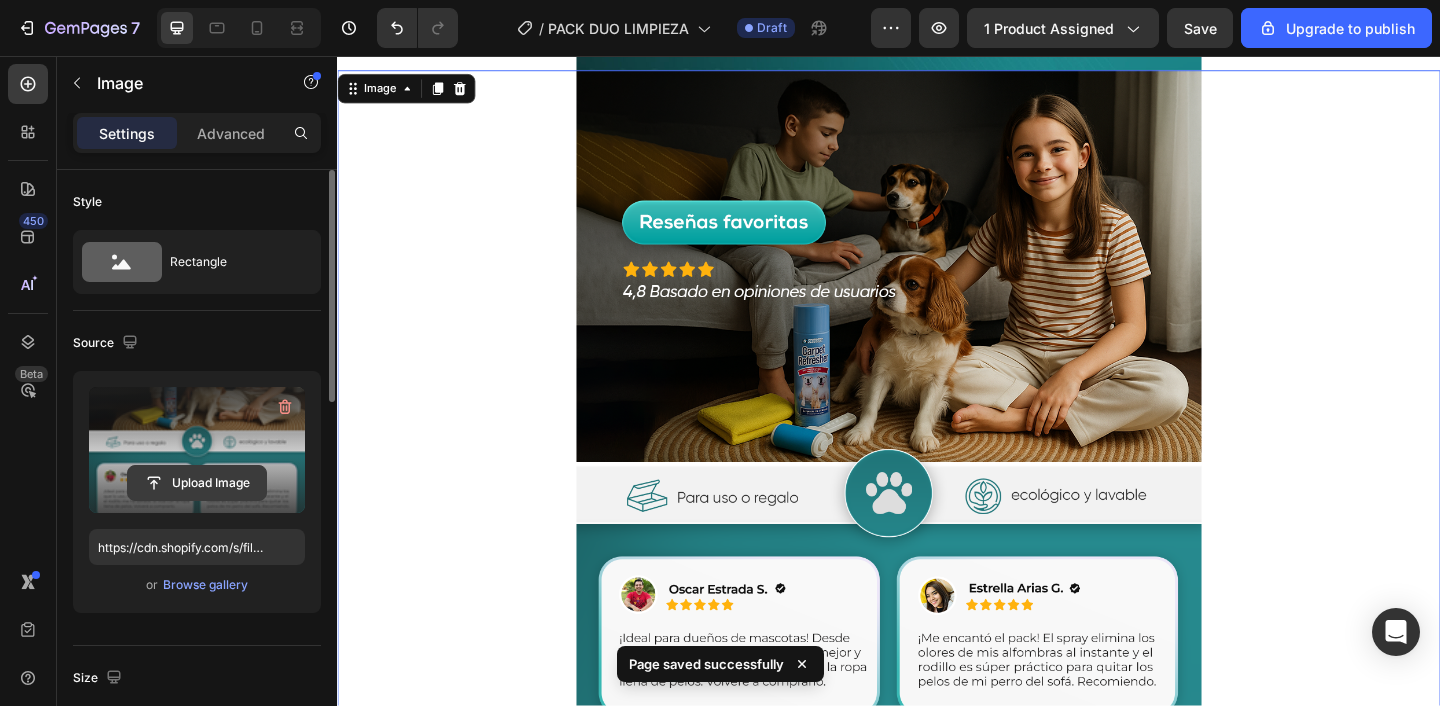 click 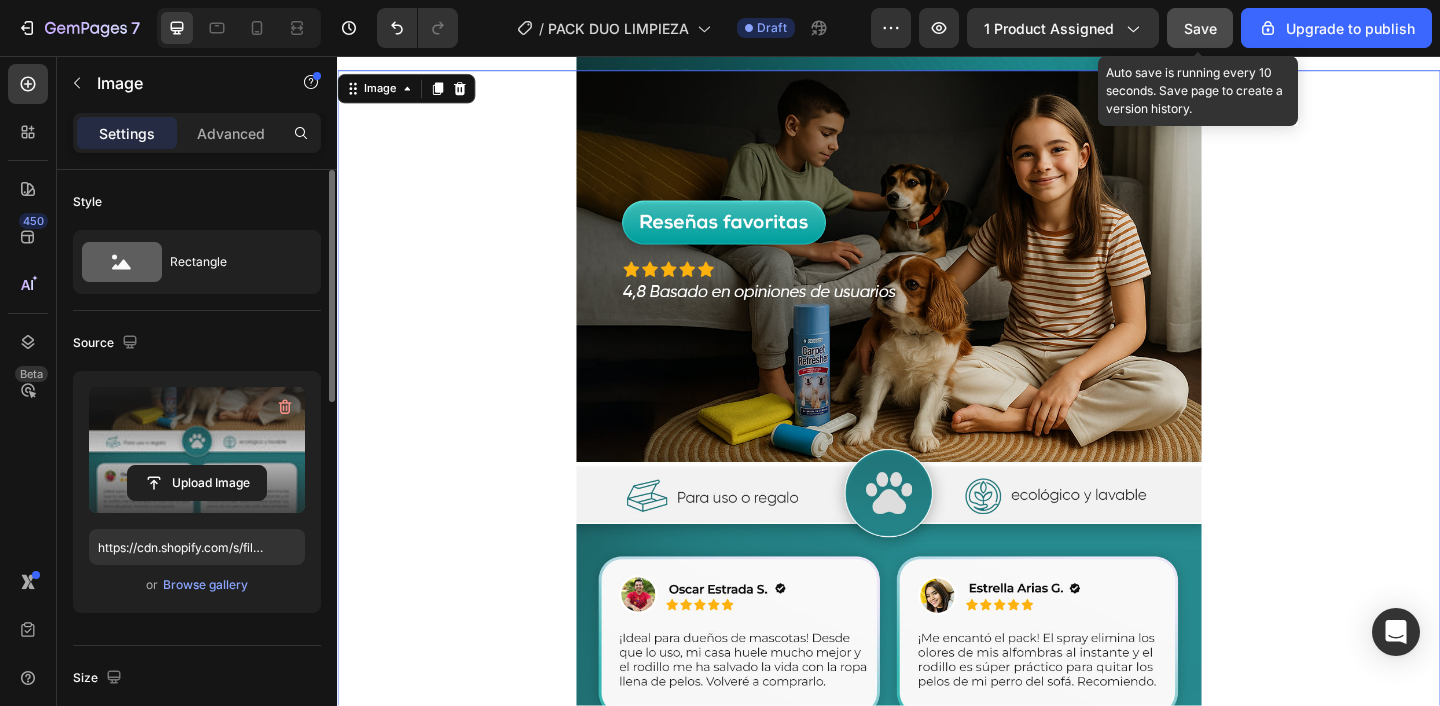 click on "Save" 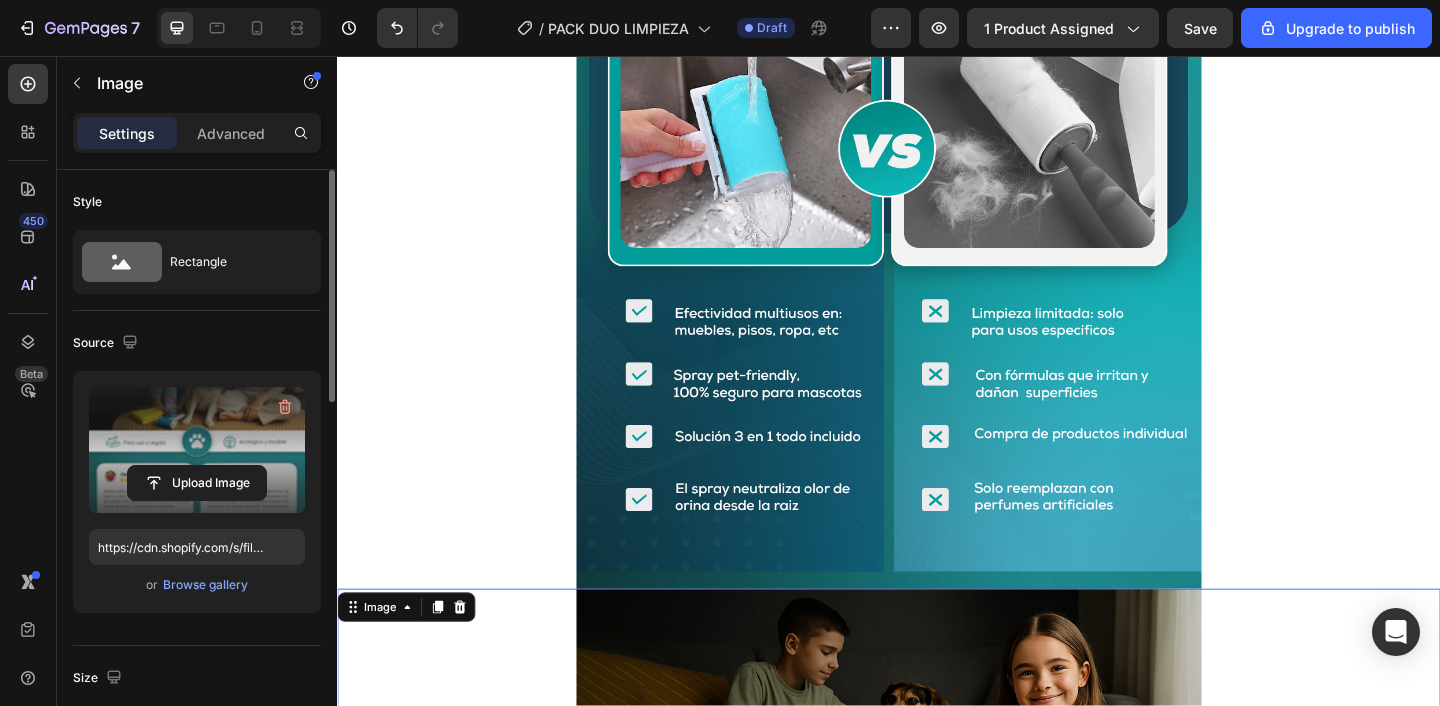 scroll, scrollTop: 4713, scrollLeft: 0, axis: vertical 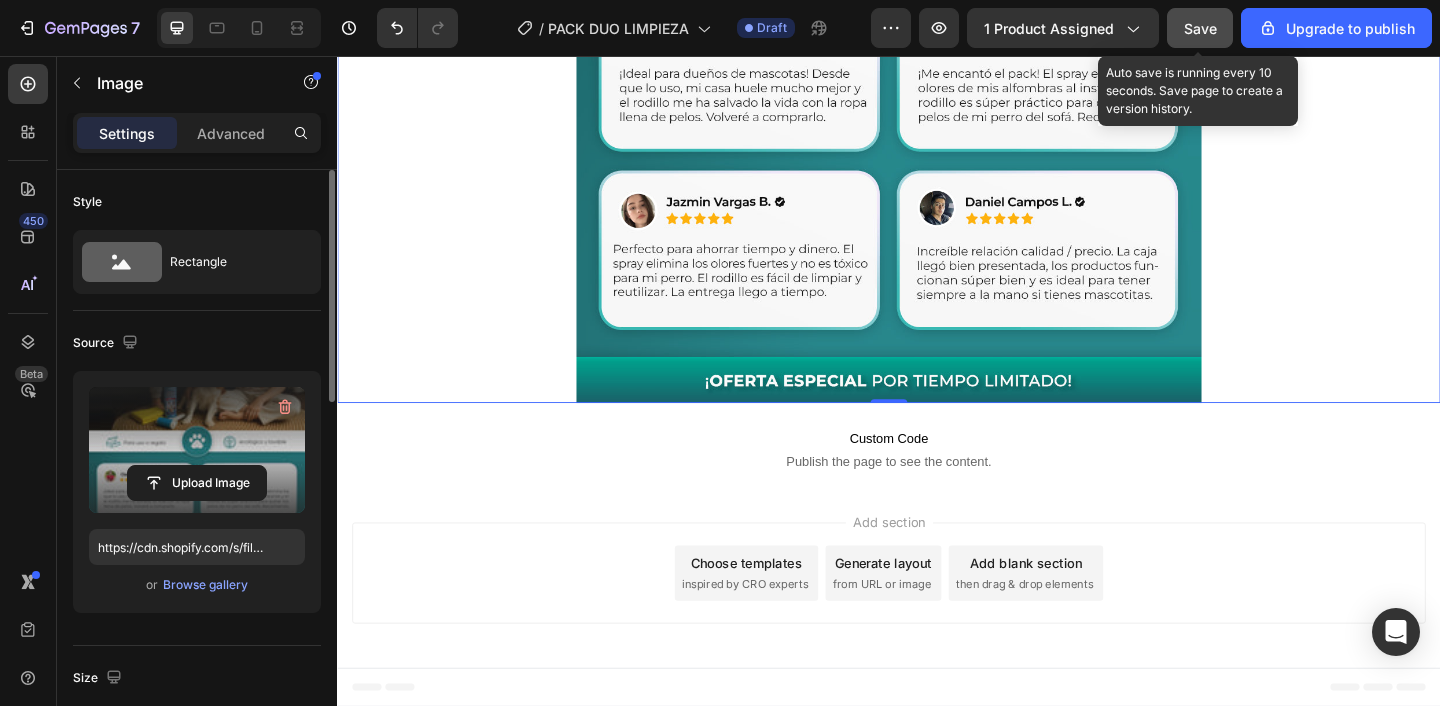 click on "Save" 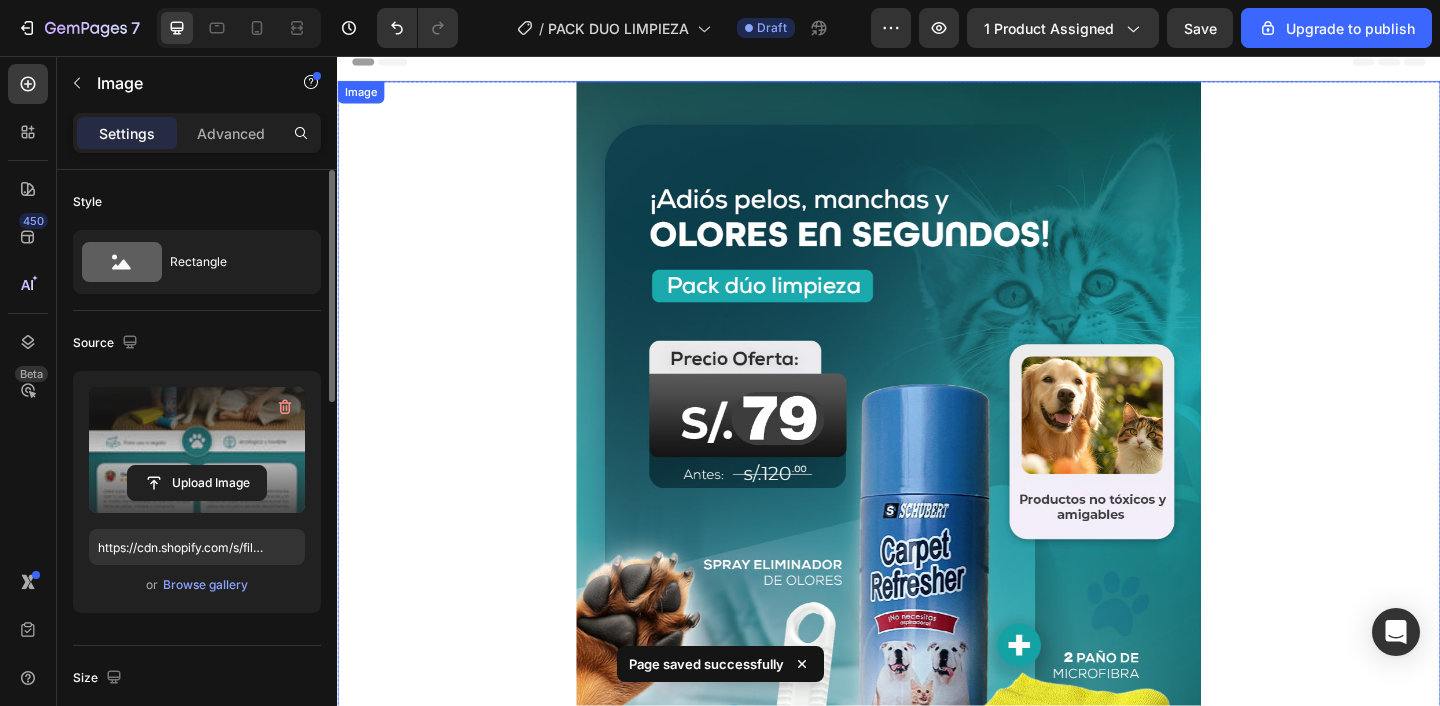 scroll, scrollTop: 19, scrollLeft: 0, axis: vertical 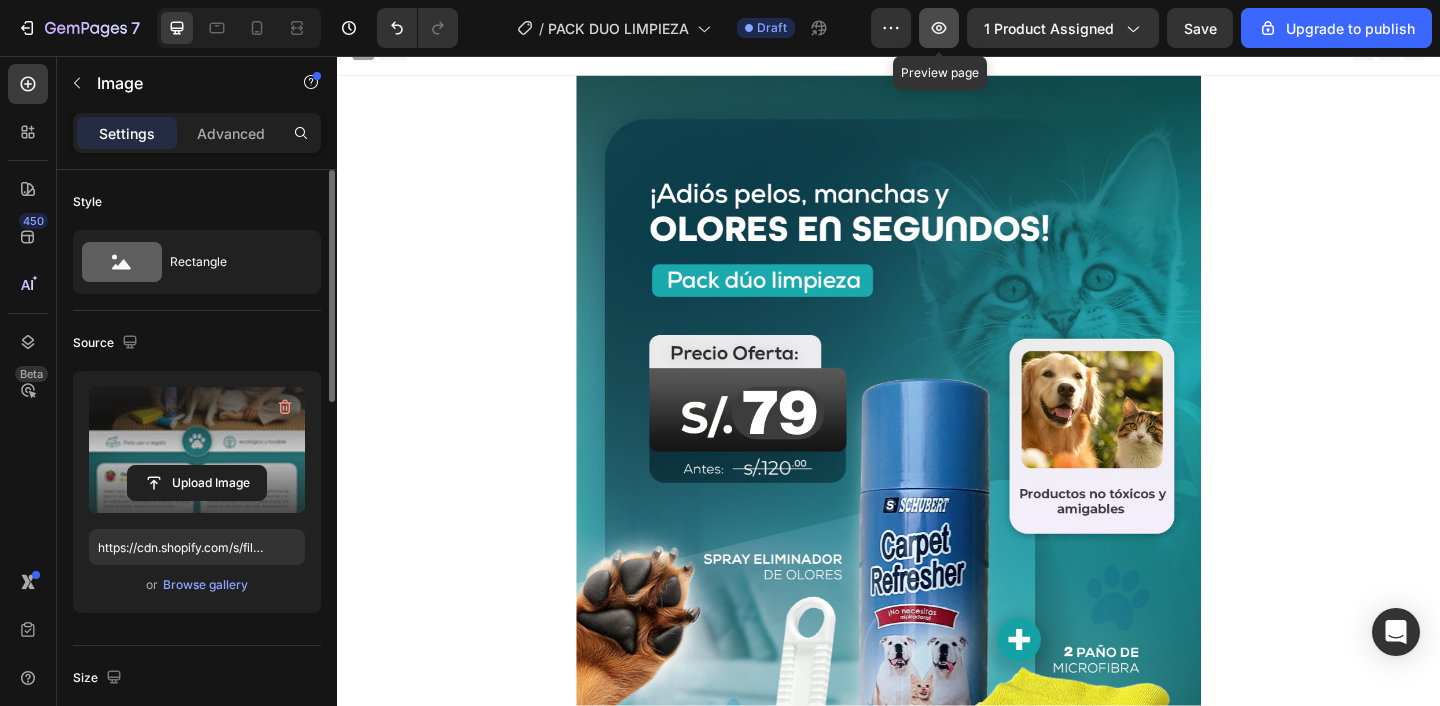 click 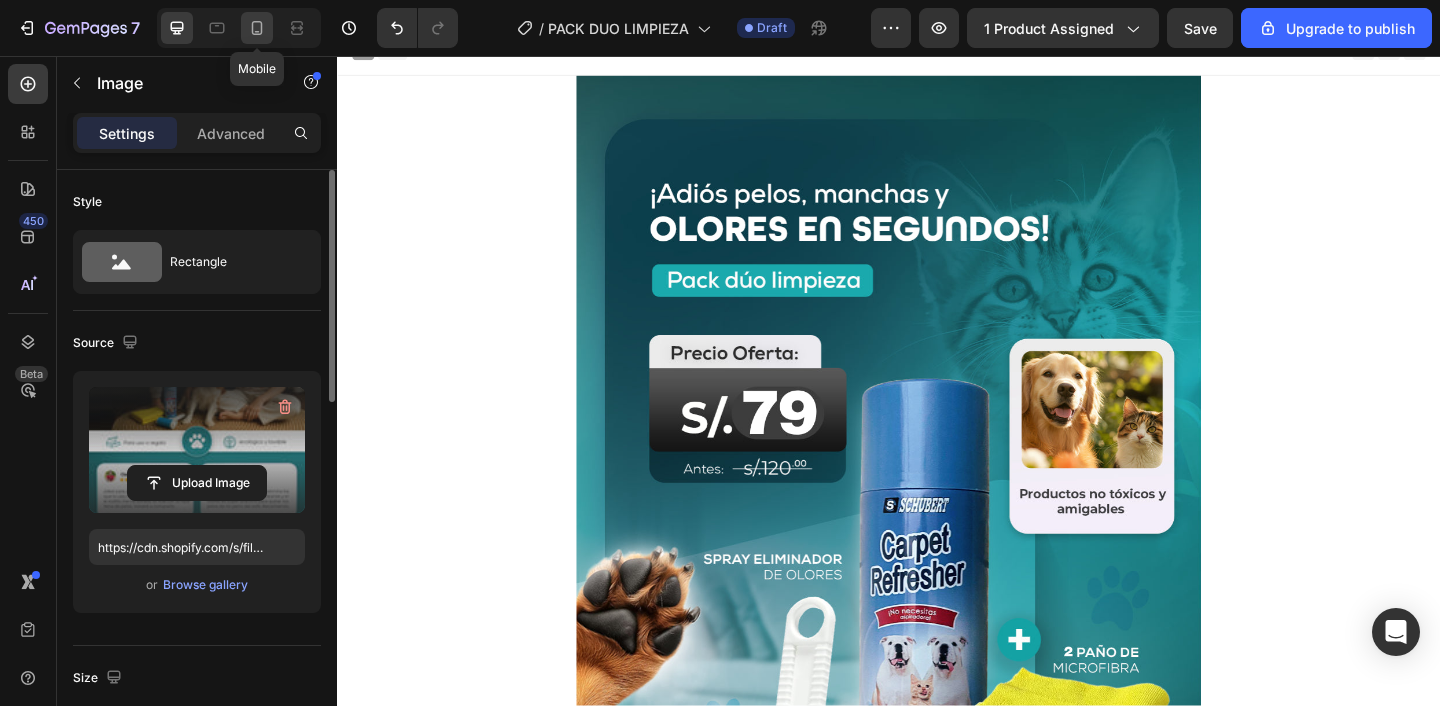 click 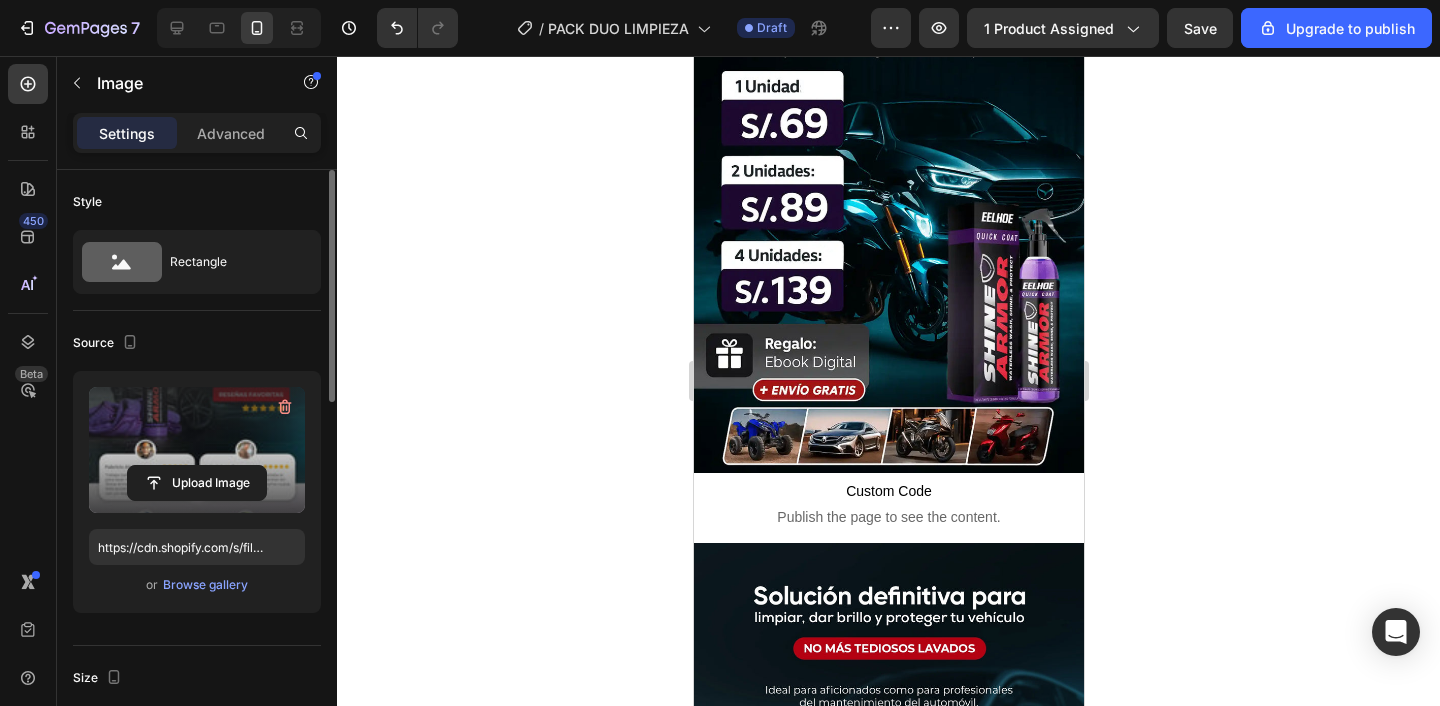 scroll, scrollTop: 0, scrollLeft: 0, axis: both 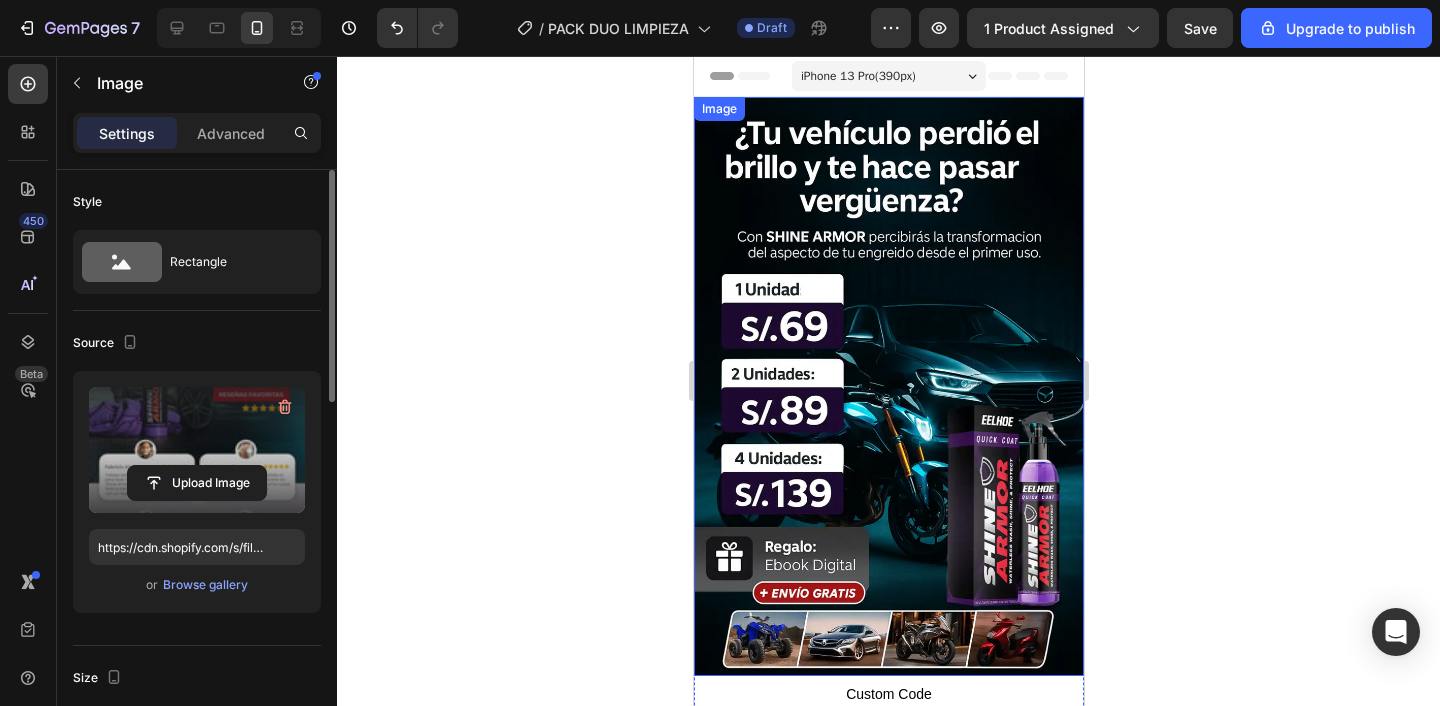 click at bounding box center (888, 386) 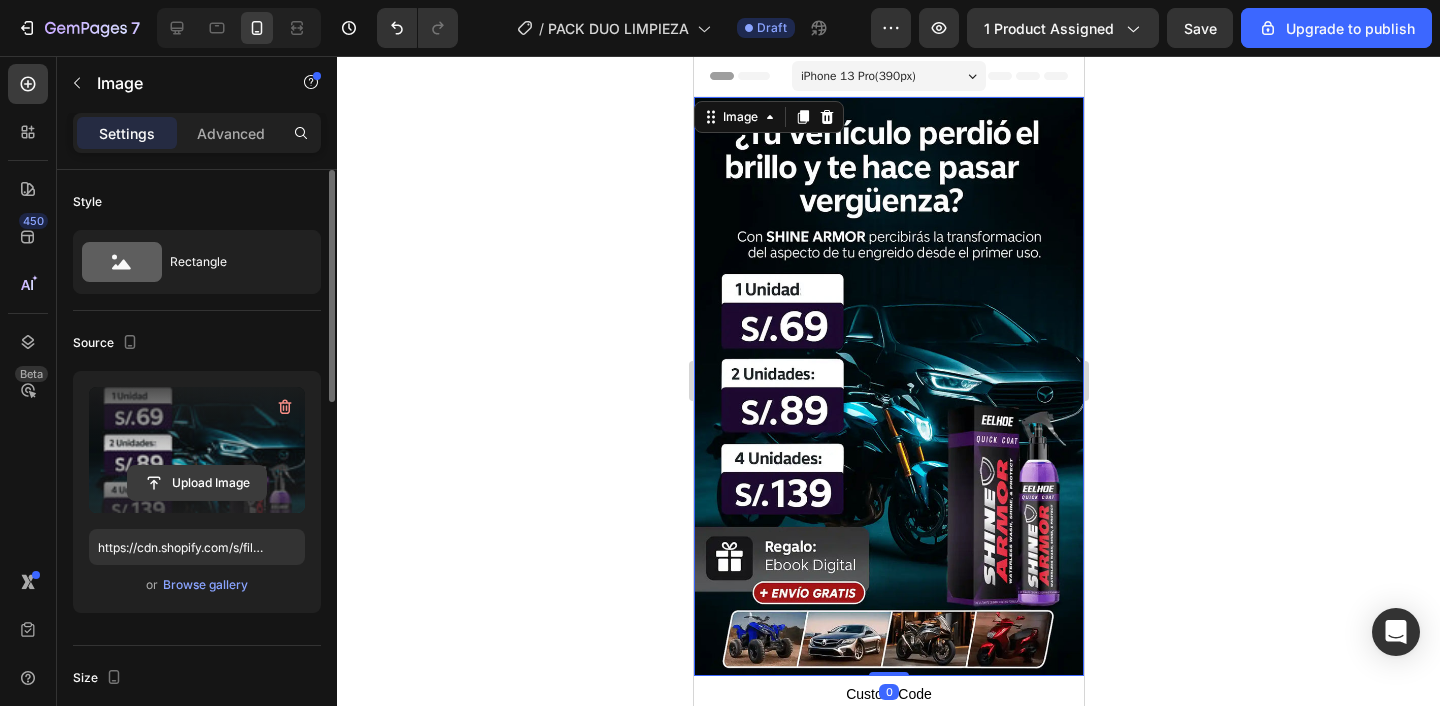click 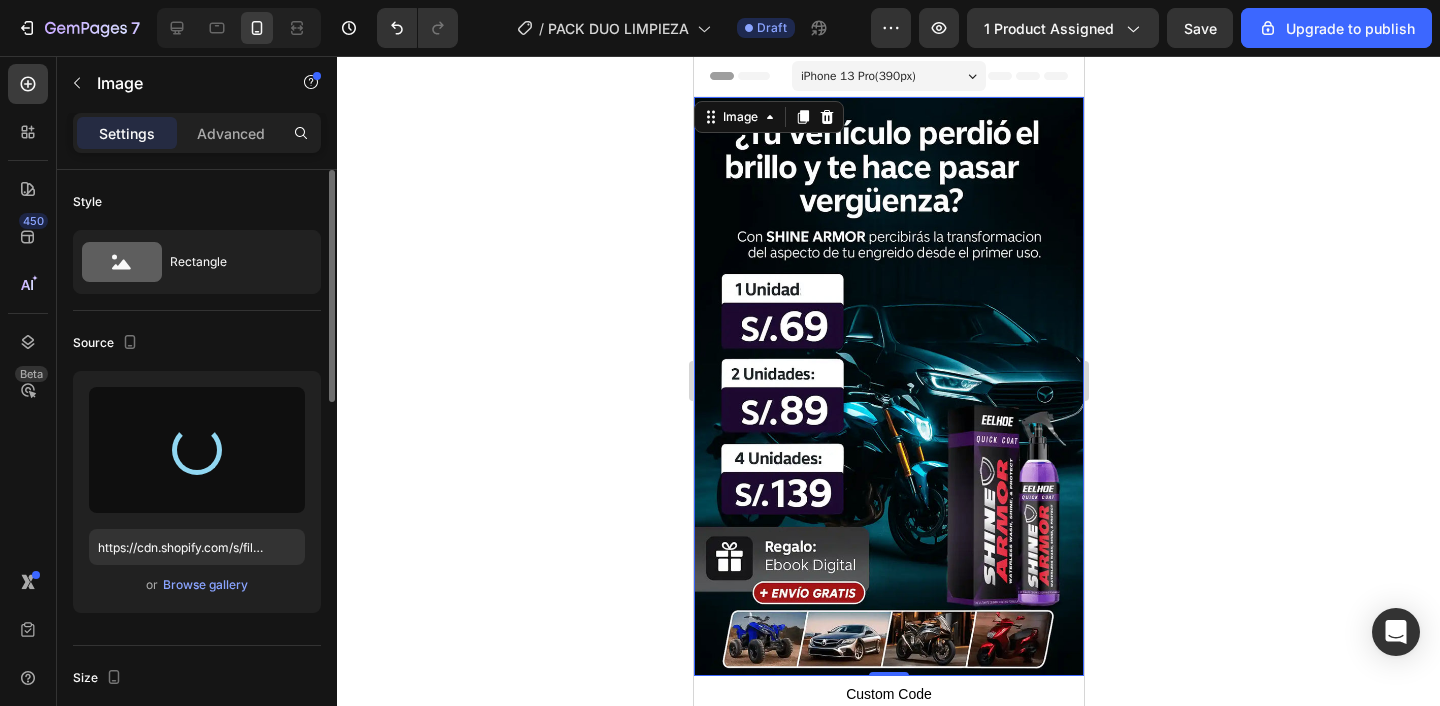 type on "https://cdn.shopify.com/s/files/1/0906/0014/5174/files/gempages_549527696162423826-5dda113a-57c2-45fb-83f1-503f0e292118.webp" 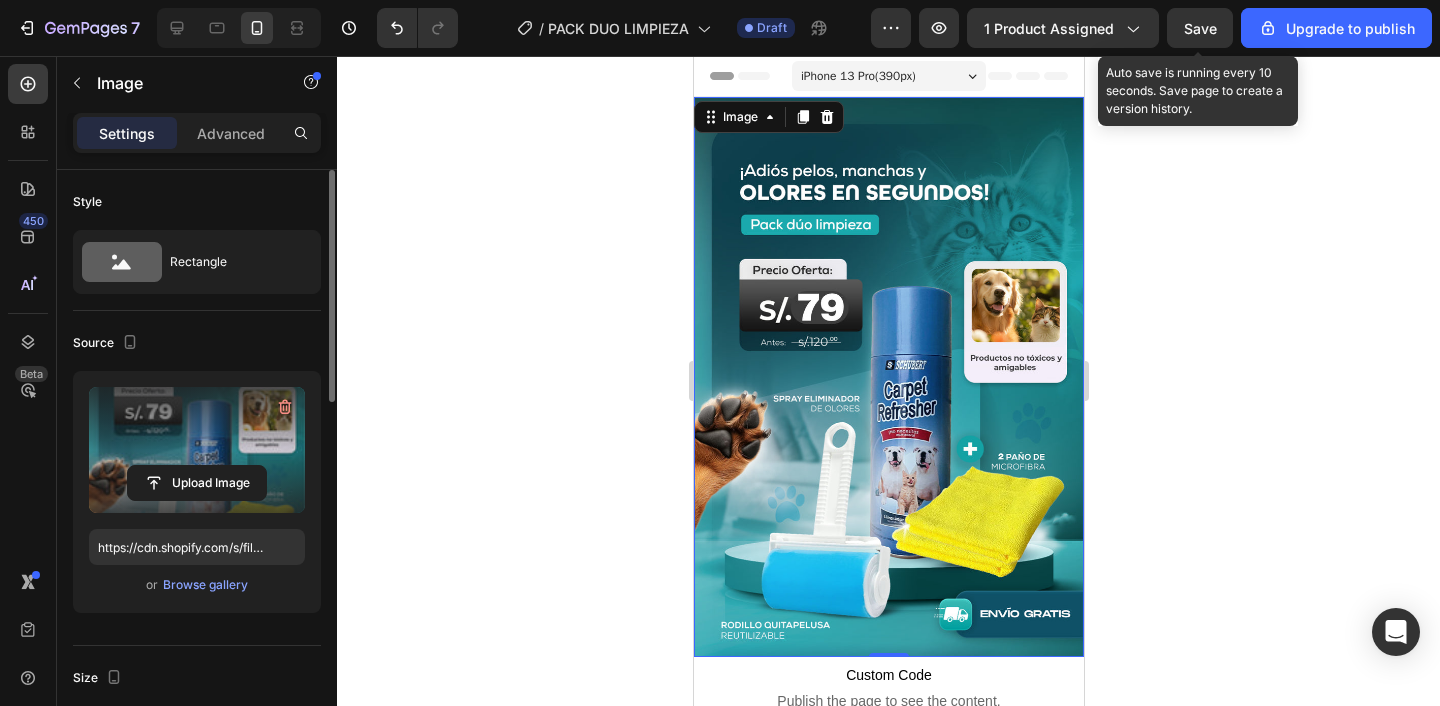 click on "Save" at bounding box center (1200, 28) 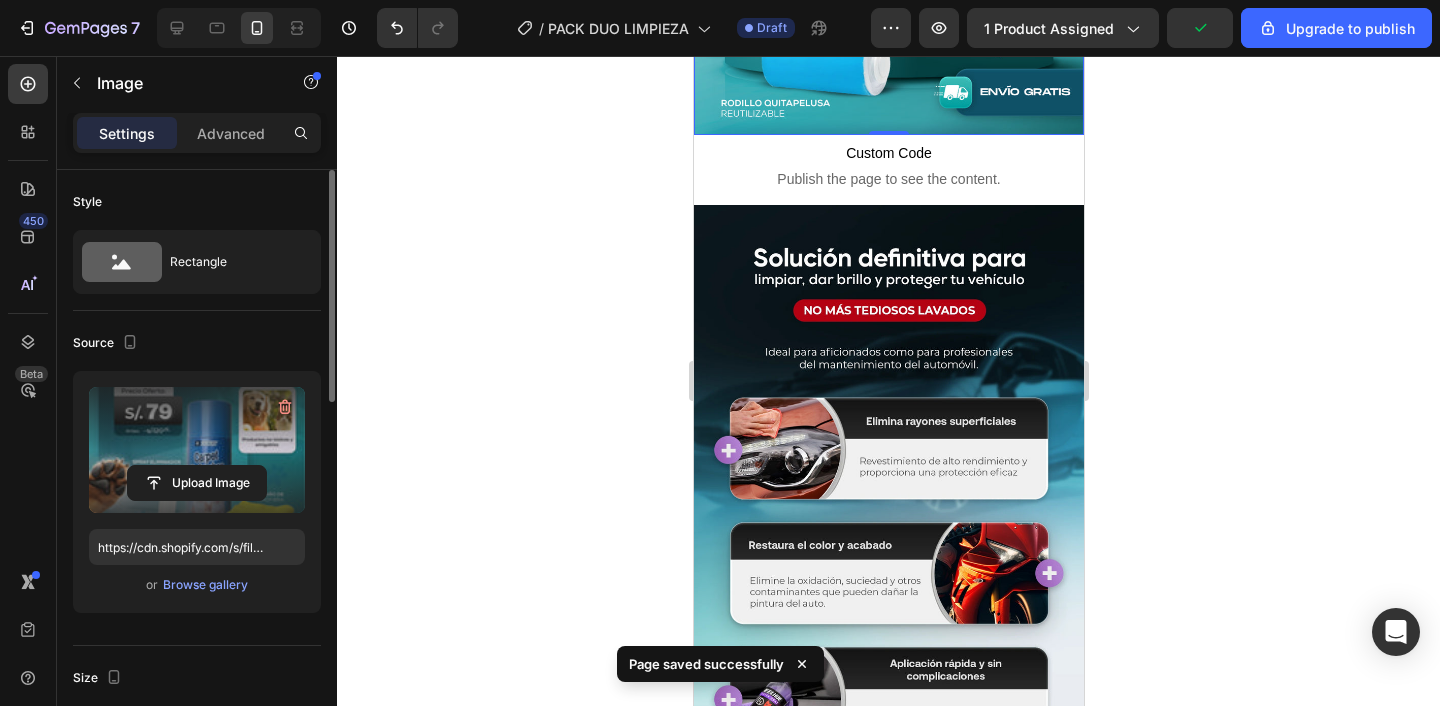 scroll, scrollTop: 551, scrollLeft: 0, axis: vertical 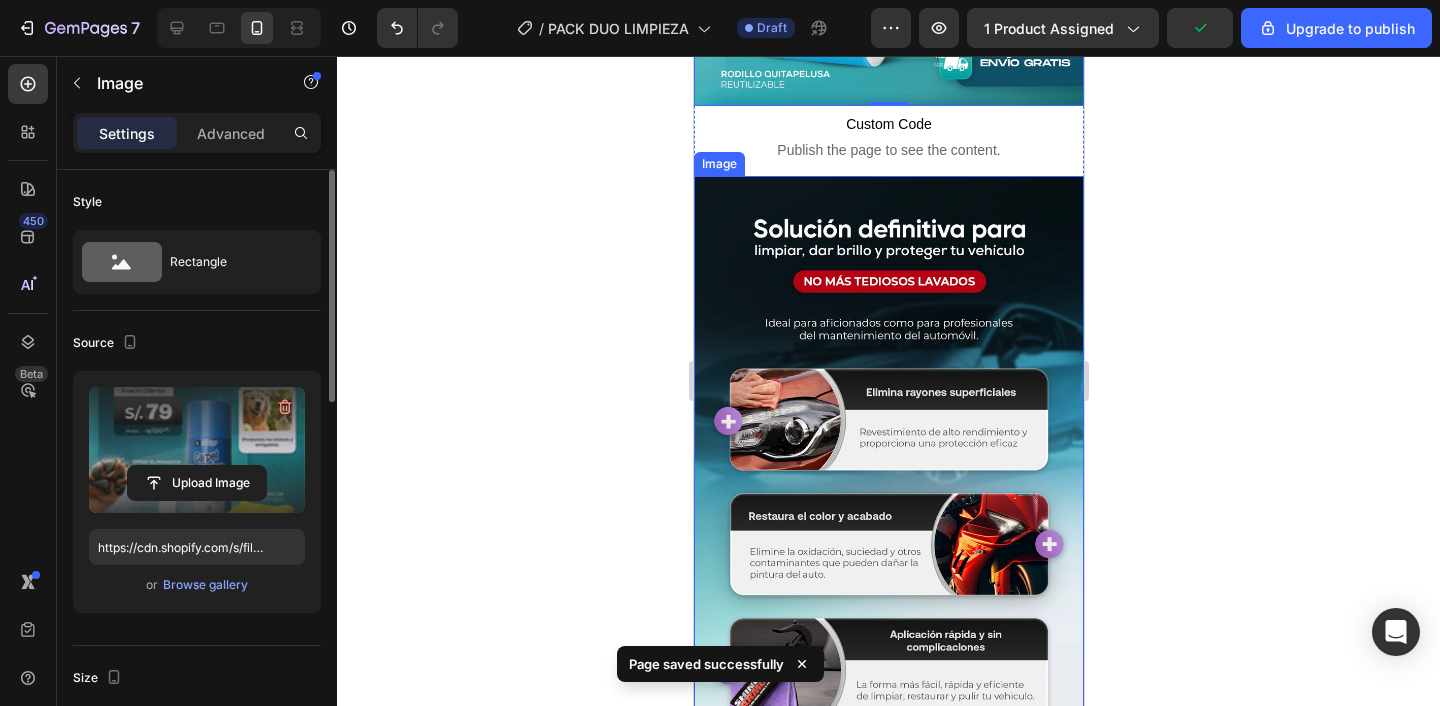 click at bounding box center (888, 465) 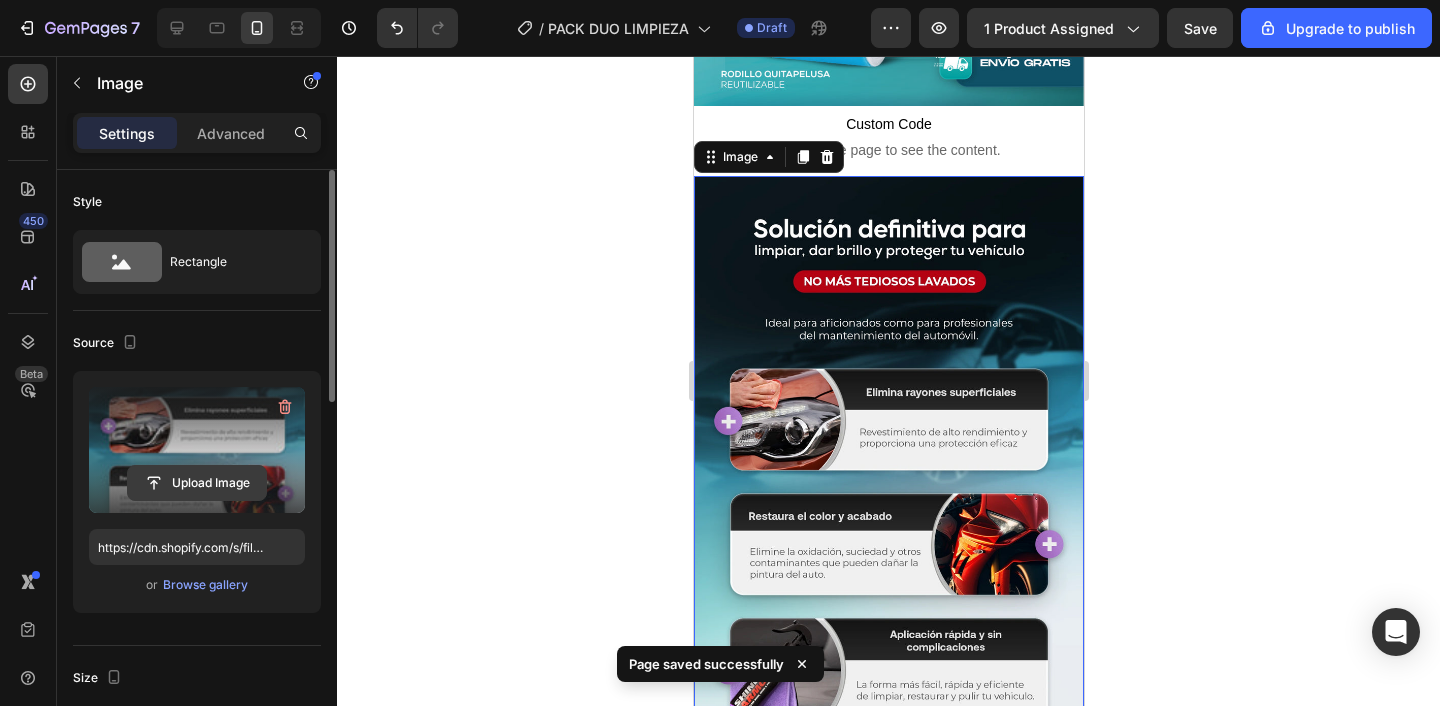 click 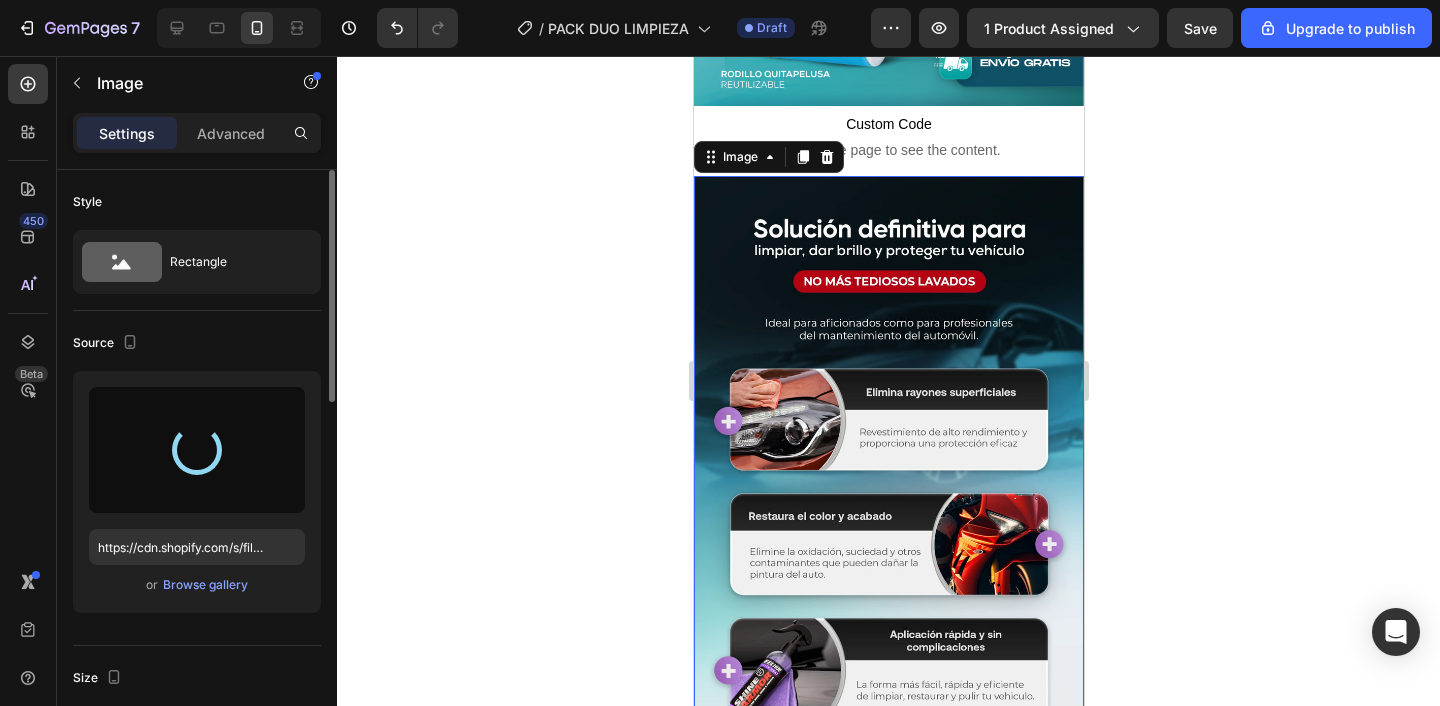 type on "https://cdn.shopify.com/s/files/1/0906/0014/5174/files/gempages_549527696162423826-003776de-817a-4363-b72a-4de2c9aa56b0.webp" 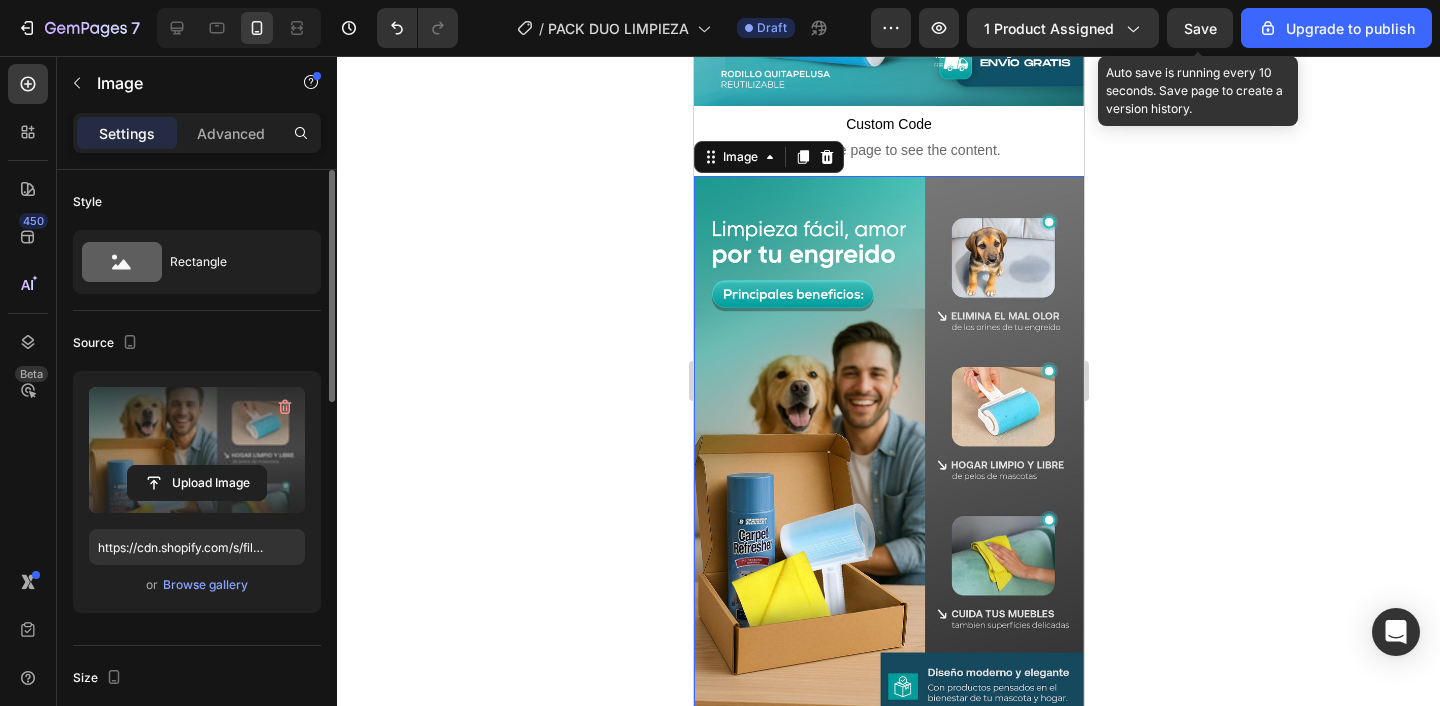 click on "Save" at bounding box center [1200, 28] 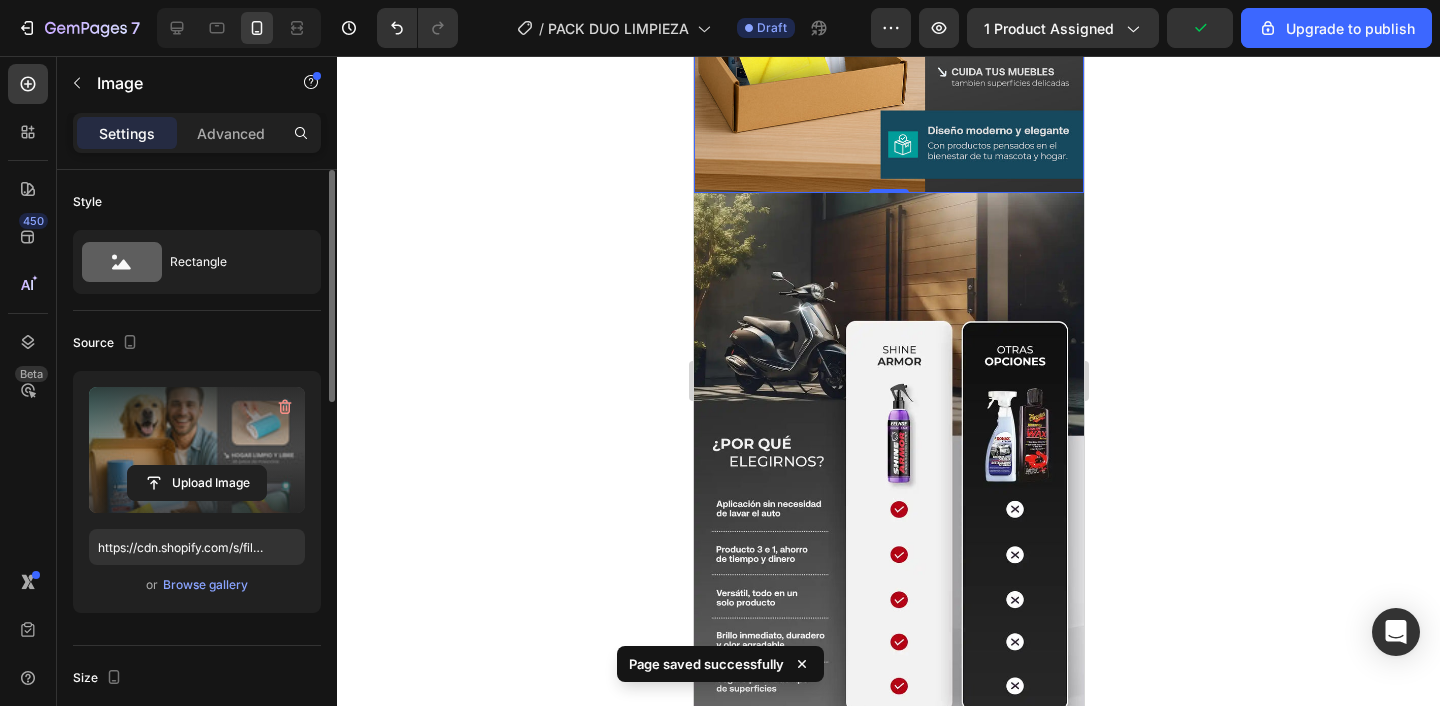 scroll, scrollTop: 1110, scrollLeft: 0, axis: vertical 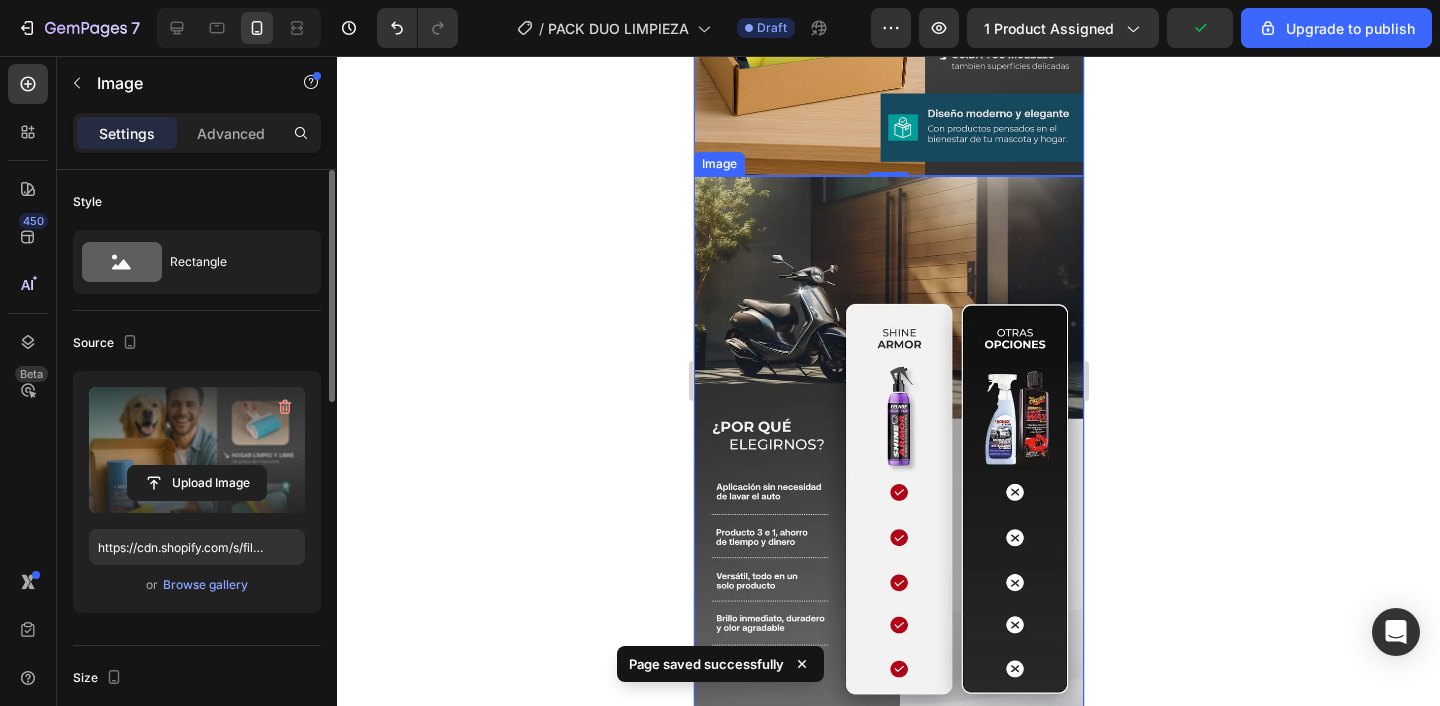 click at bounding box center [888, 465] 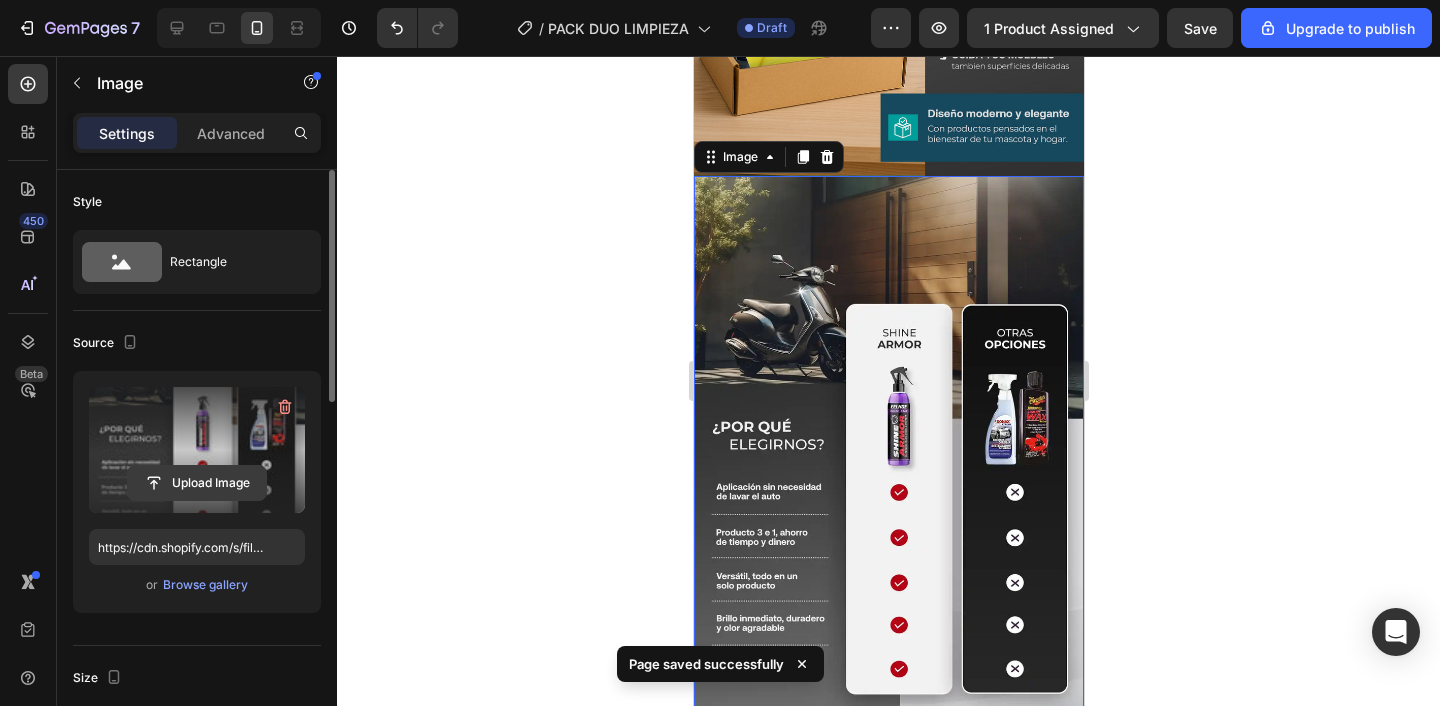 click 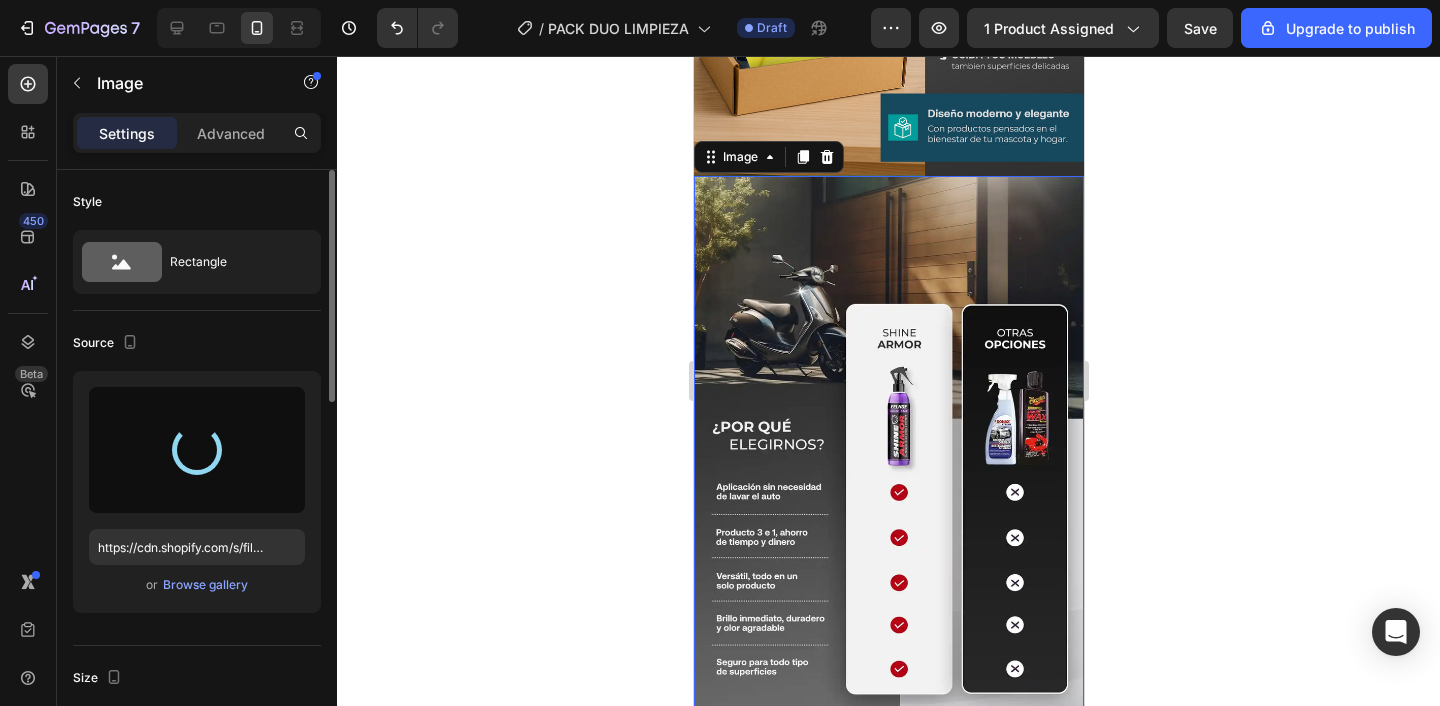 type on "https://cdn.shopify.com/s/files/1/0906/0014/5174/files/gempages_549527696162423826-050a922c-ee44-45f6-97c3-91be8d5241e0.webp" 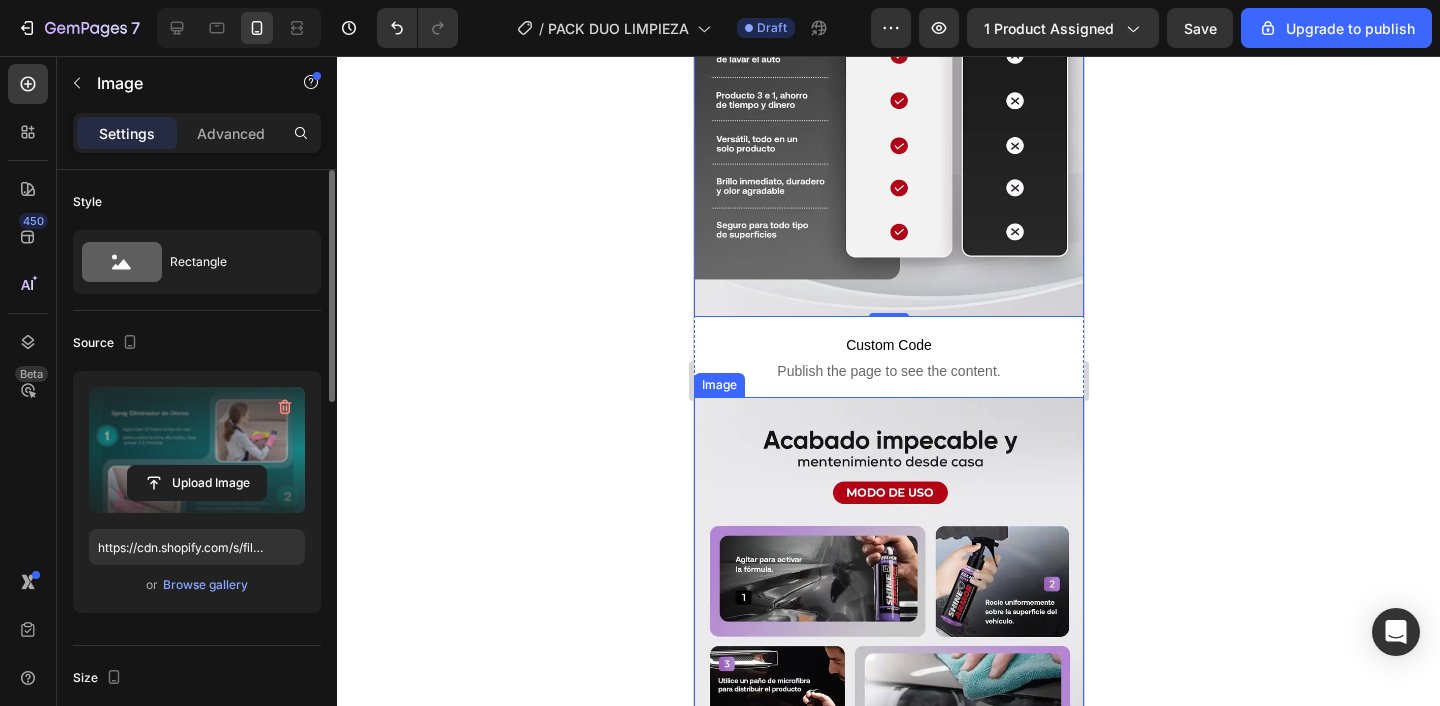 scroll, scrollTop: 1577, scrollLeft: 0, axis: vertical 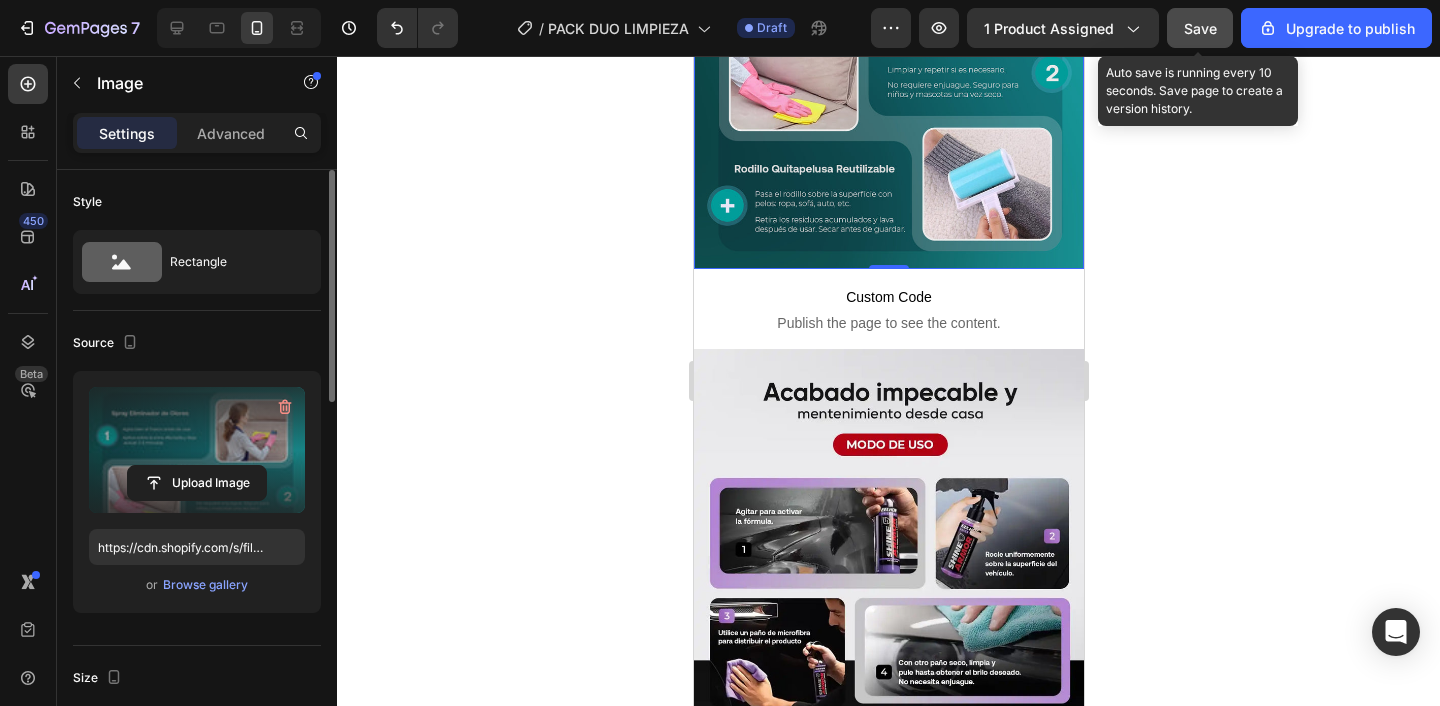 click on "Save" 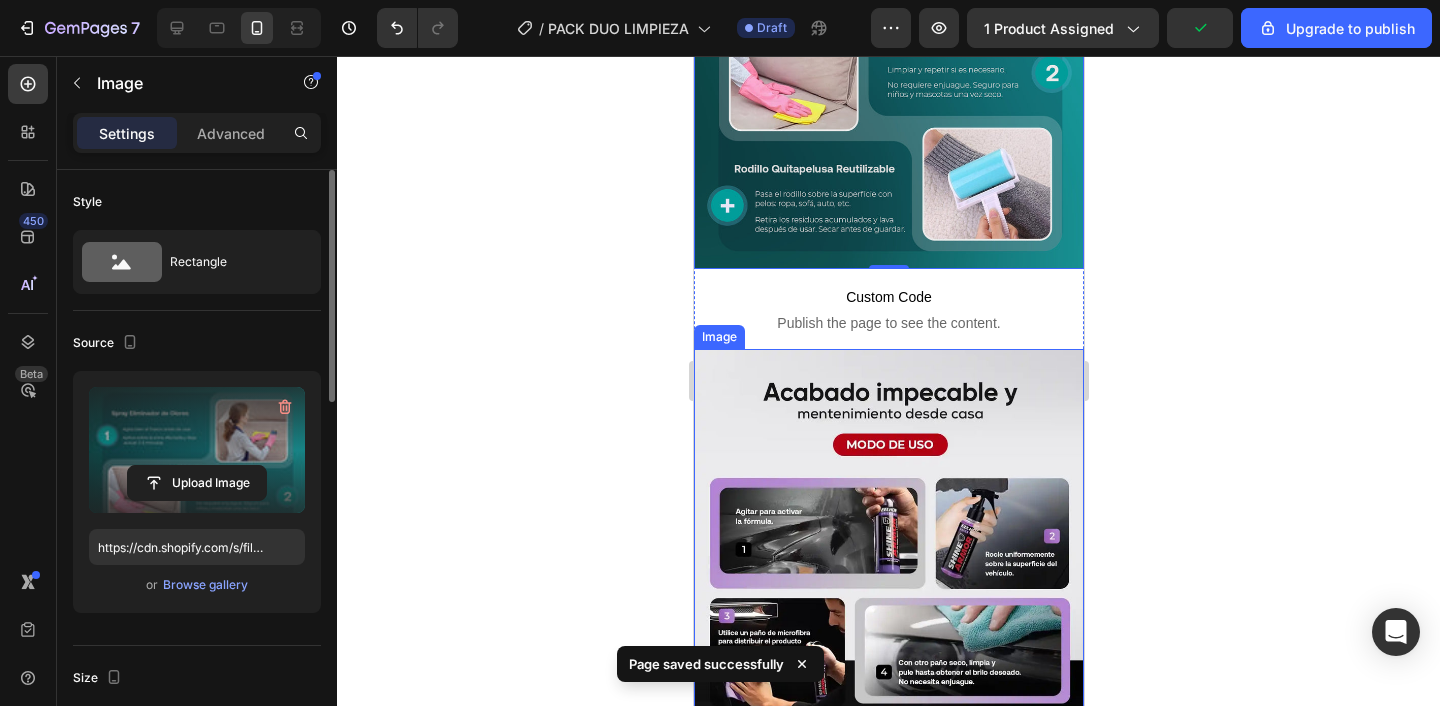 click at bounding box center [888, 638] 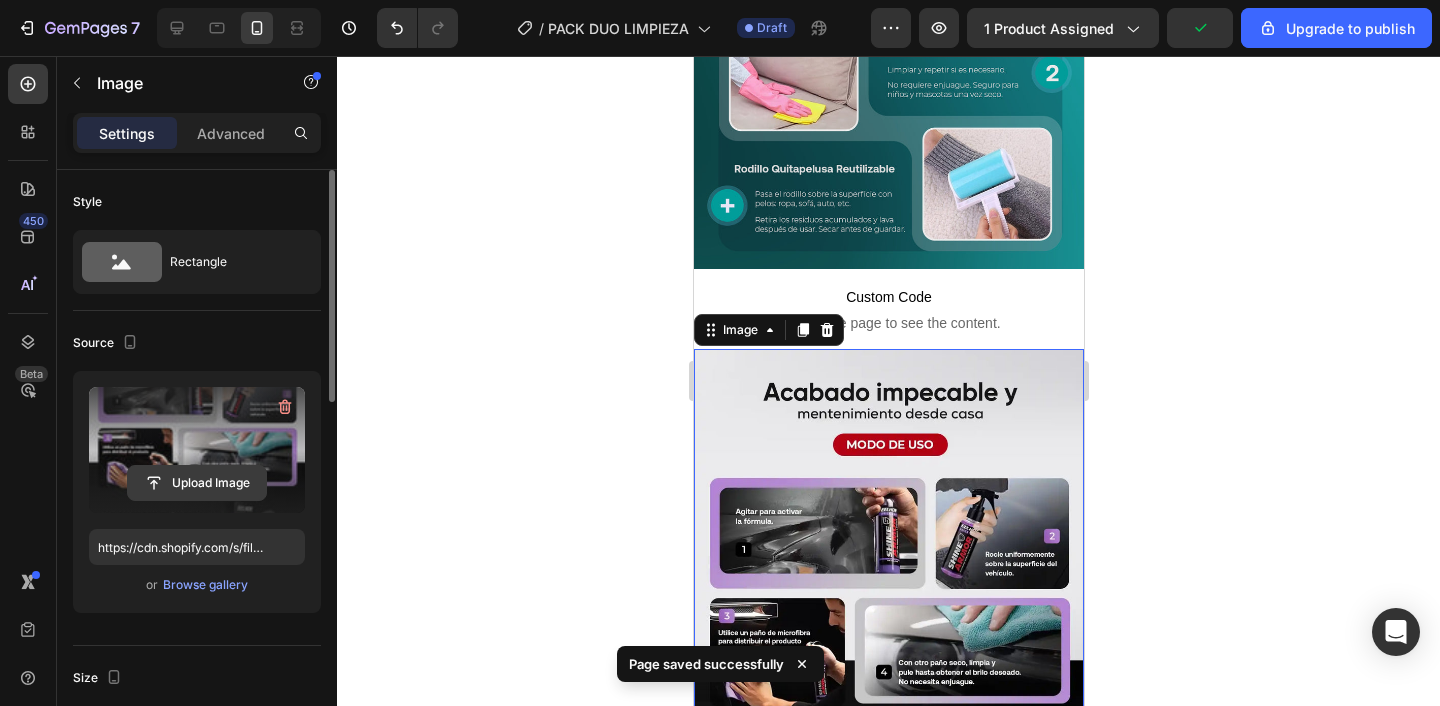 click 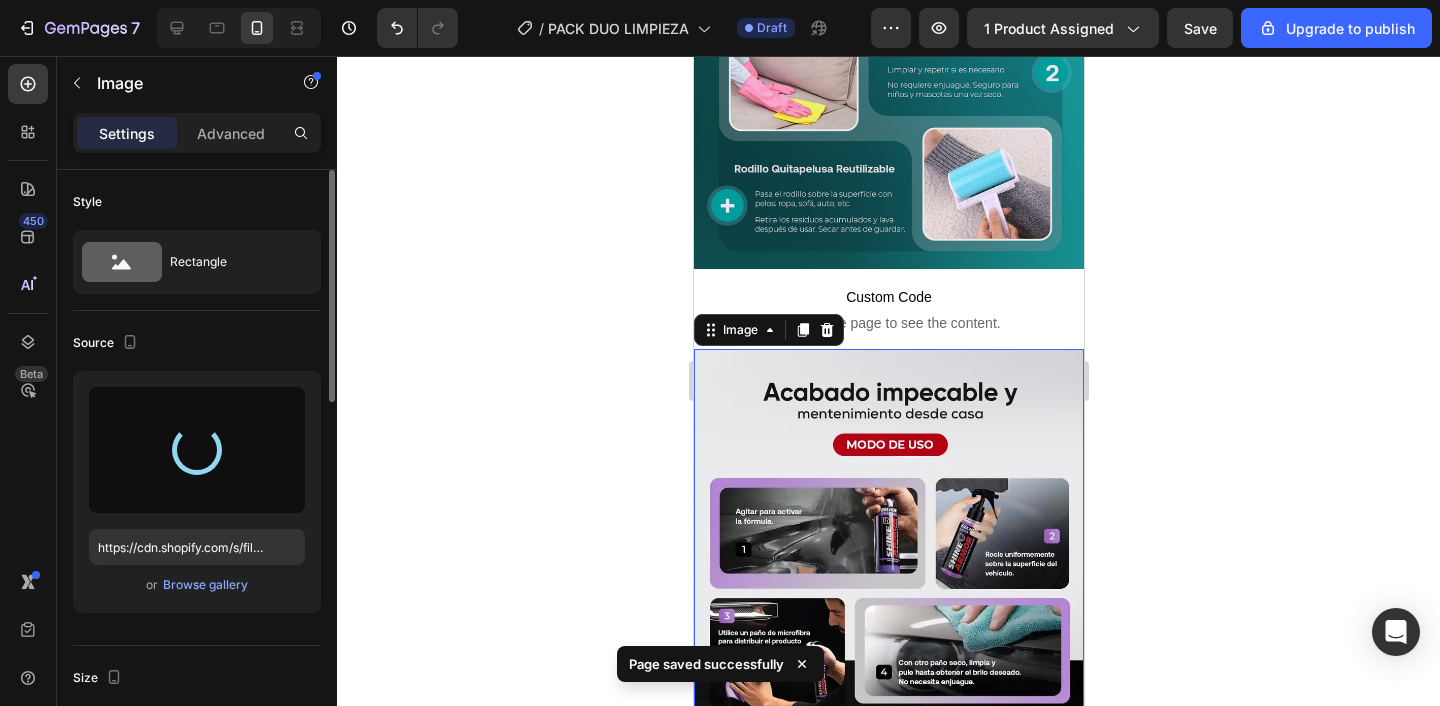 type on "https://cdn.shopify.com/s/files/1/0906/0014/5174/files/gempages_549527696162423826-3482647b-acf1-4514-8ce8-a05d5f415735.webp" 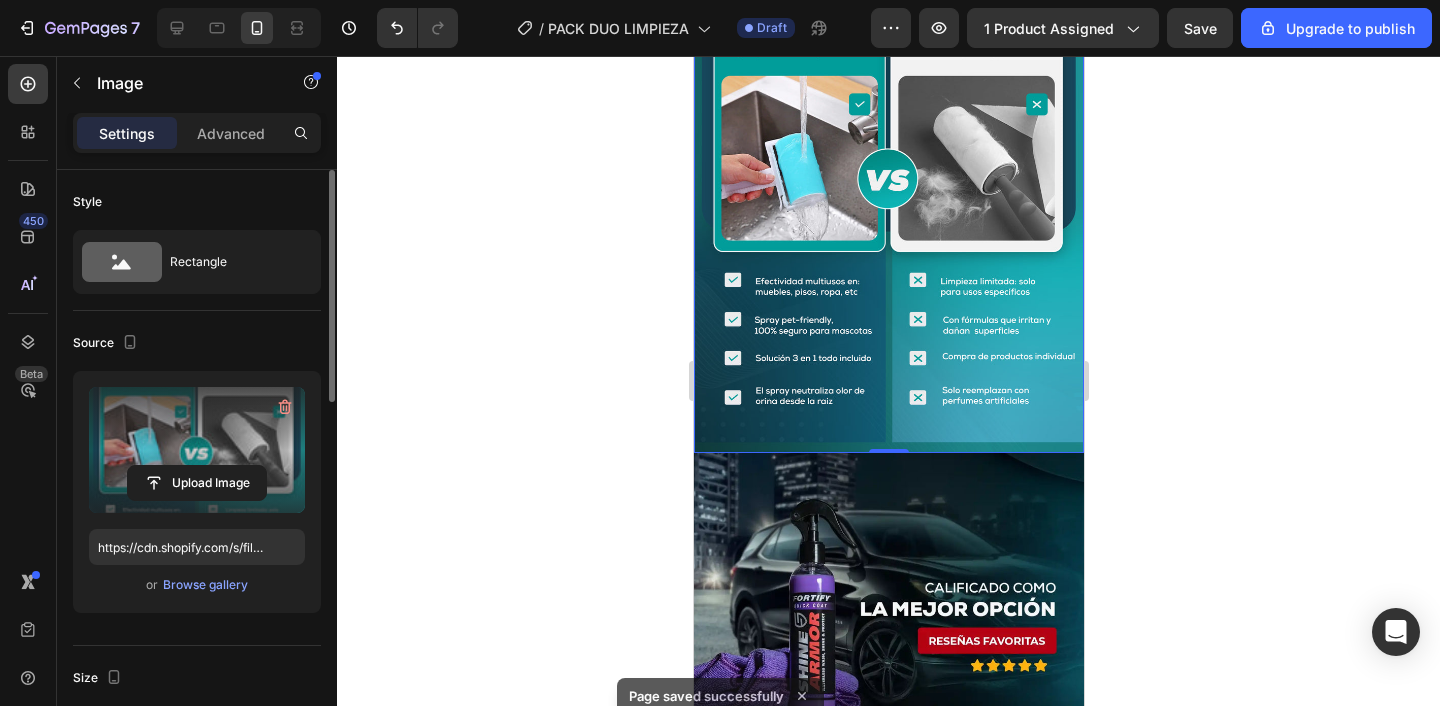 scroll, scrollTop: 2083, scrollLeft: 0, axis: vertical 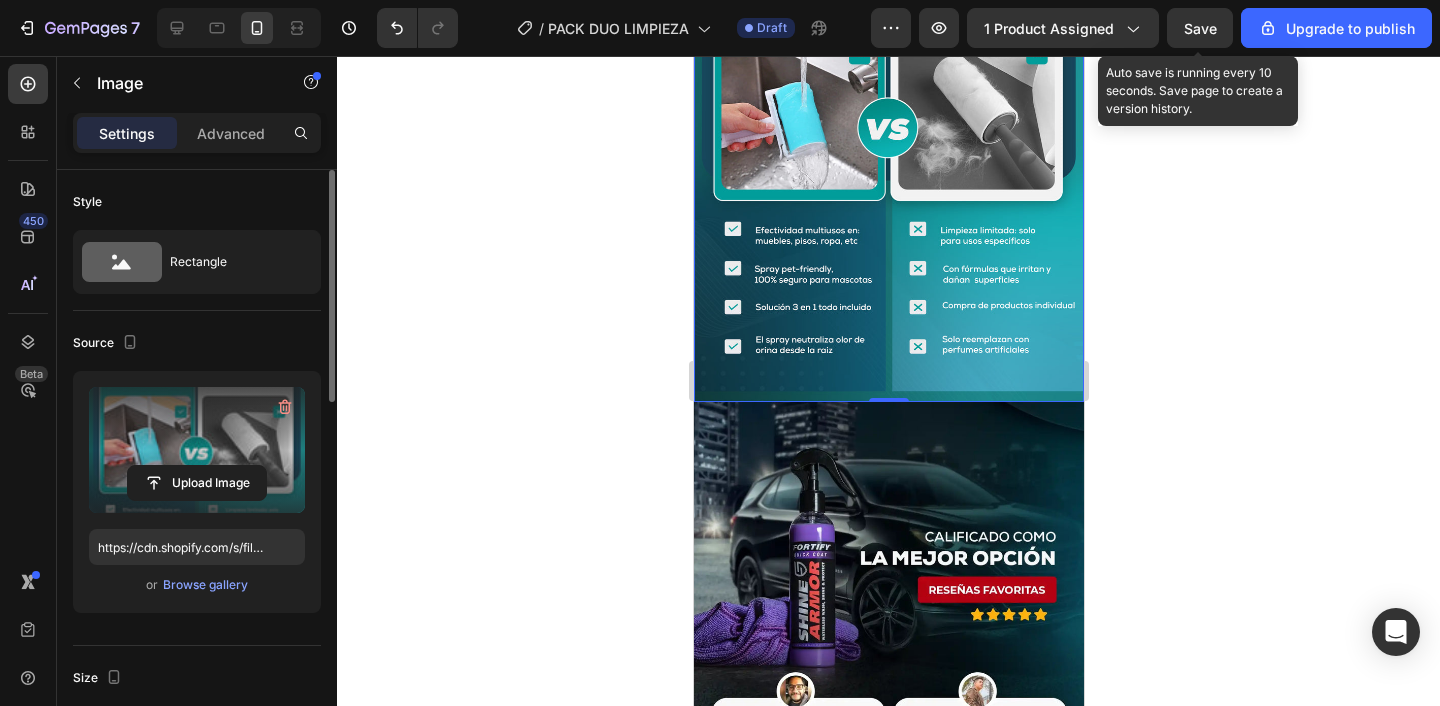 click on "Save" 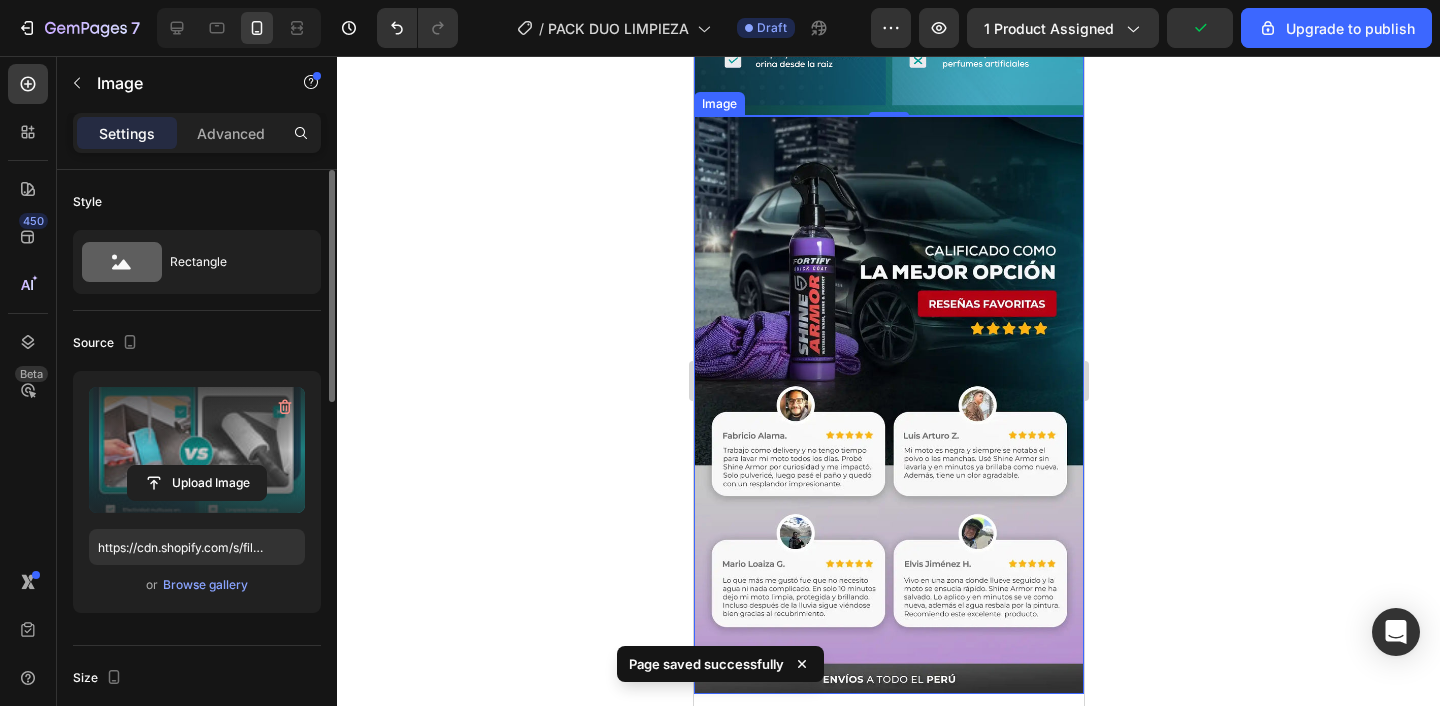 scroll, scrollTop: 2385, scrollLeft: 0, axis: vertical 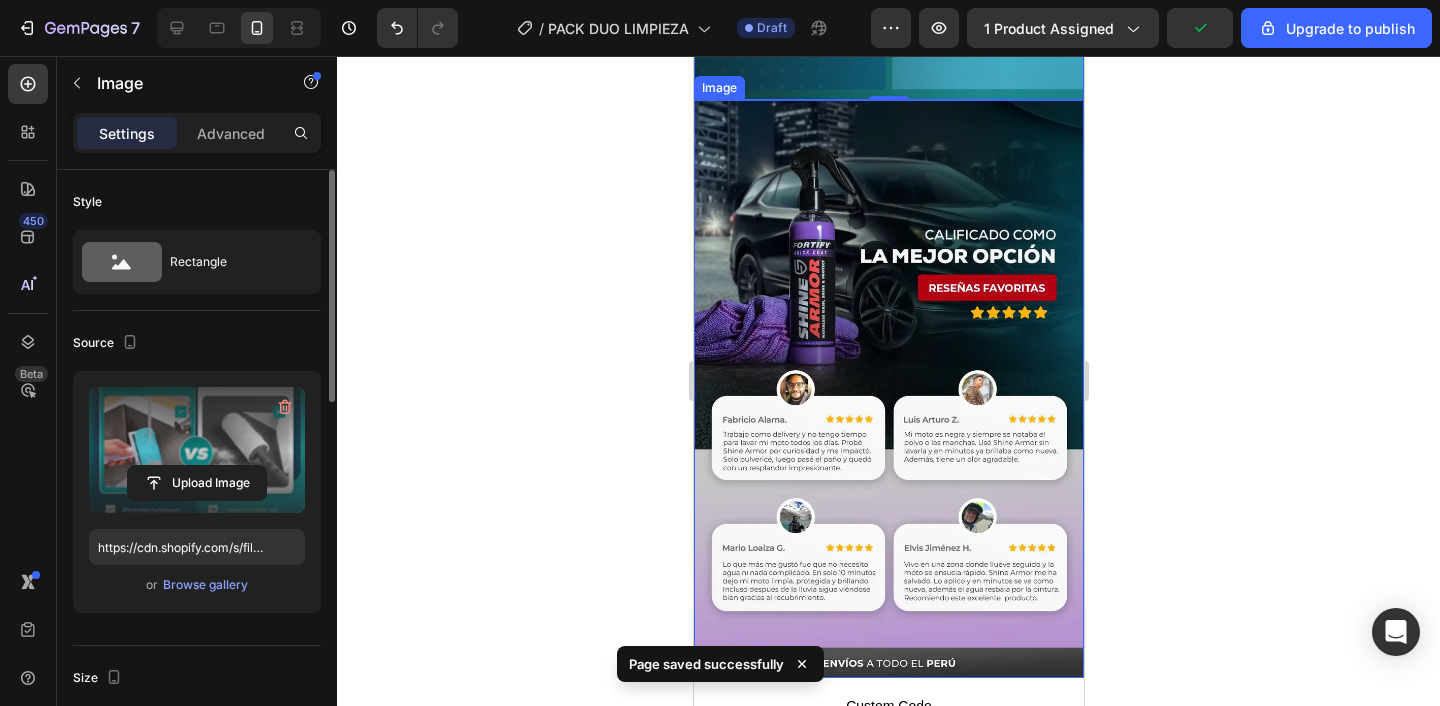 click at bounding box center (888, 389) 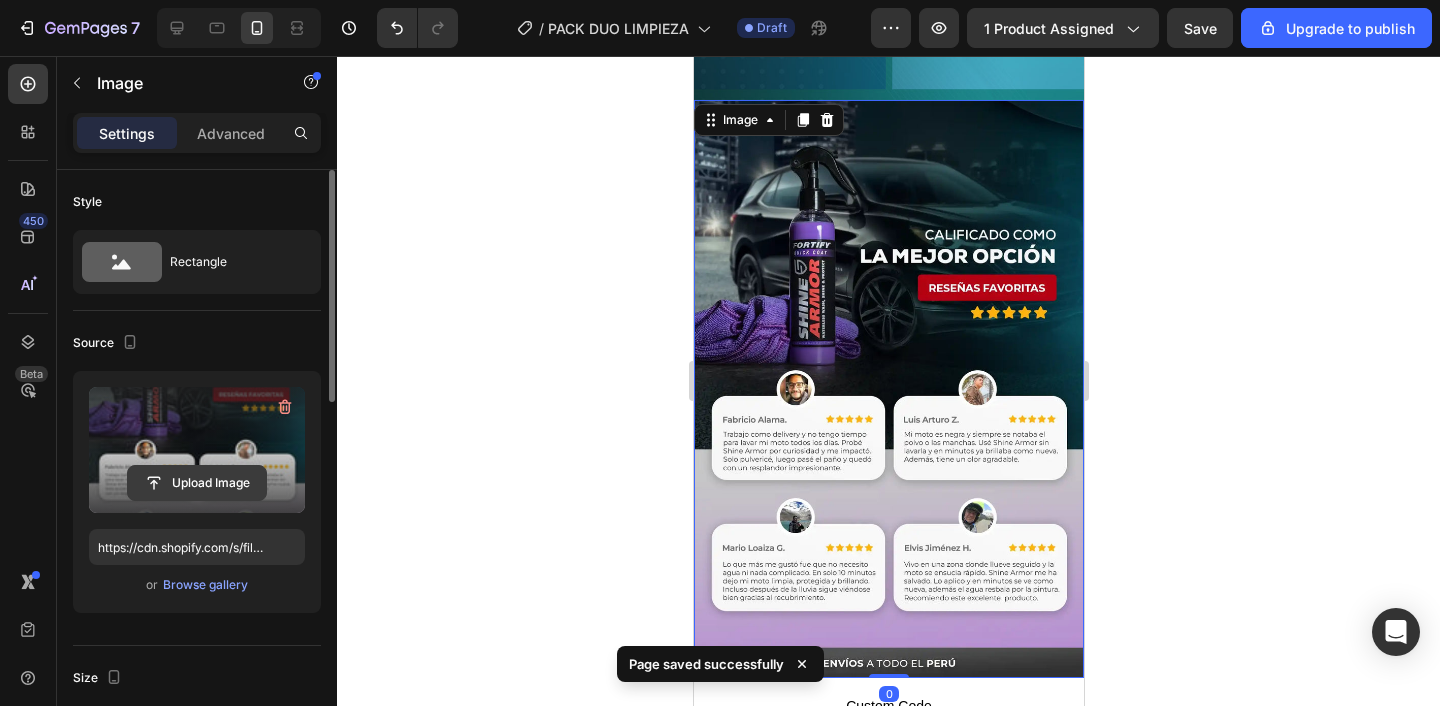 click 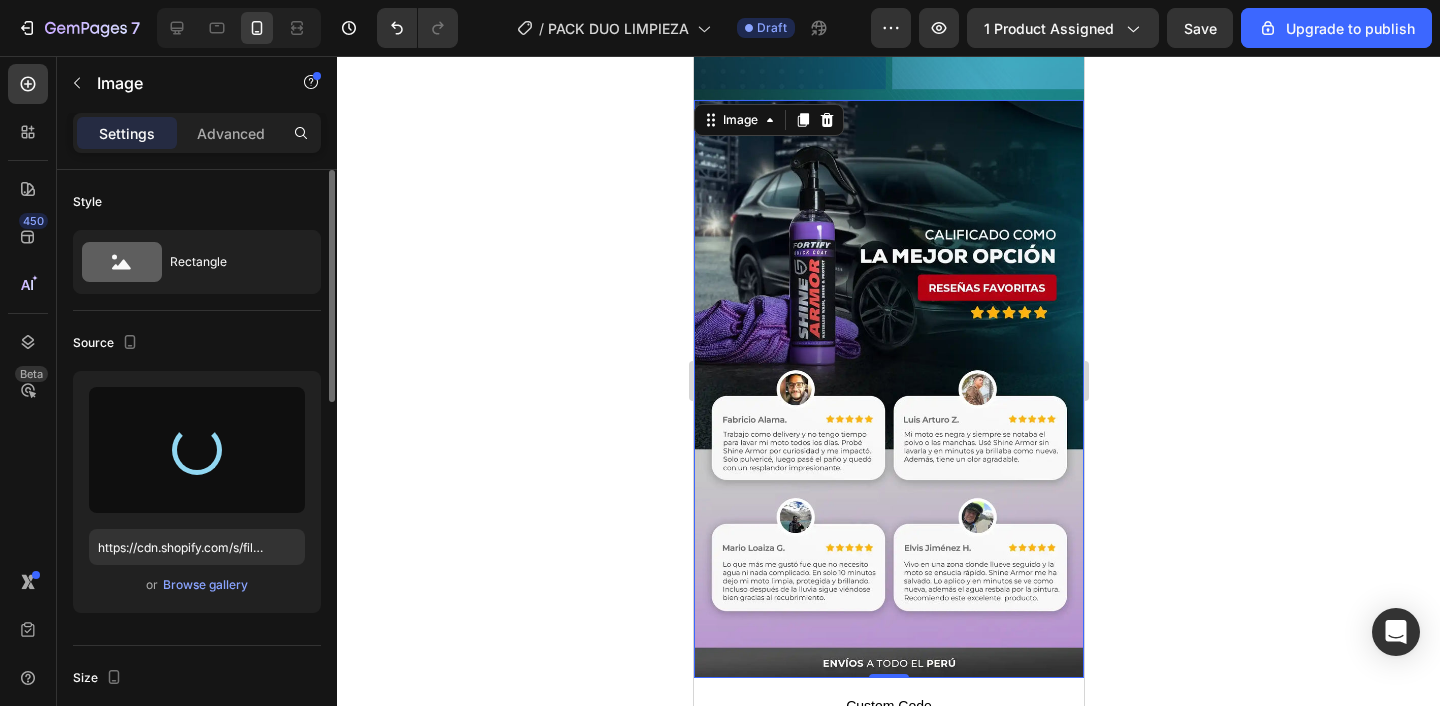 type on "https://cdn.shopify.com/s/files/1/0906/0014/5174/files/gempages_549527696162423826-9c4ca1e2-b0af-49c8-8781-dfe34b0b20f2.webp" 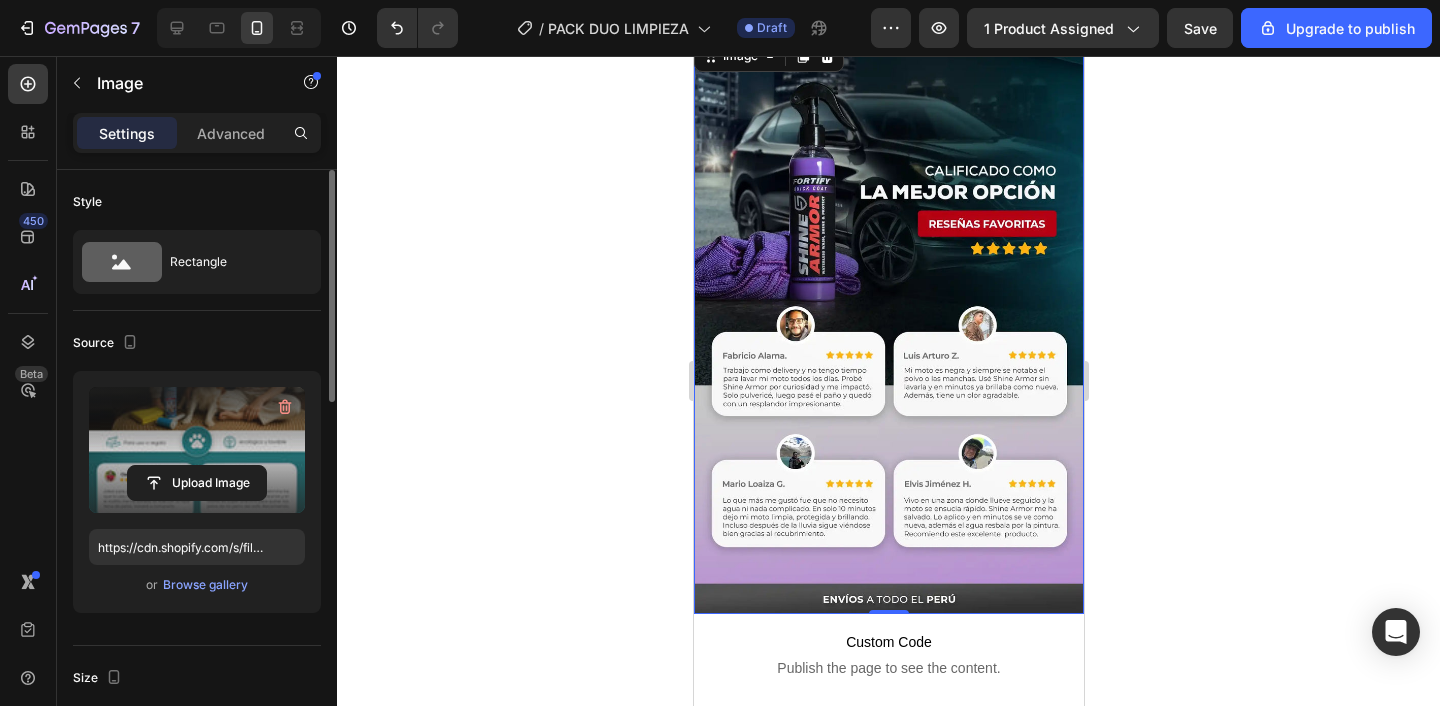 scroll, scrollTop: 2422, scrollLeft: 0, axis: vertical 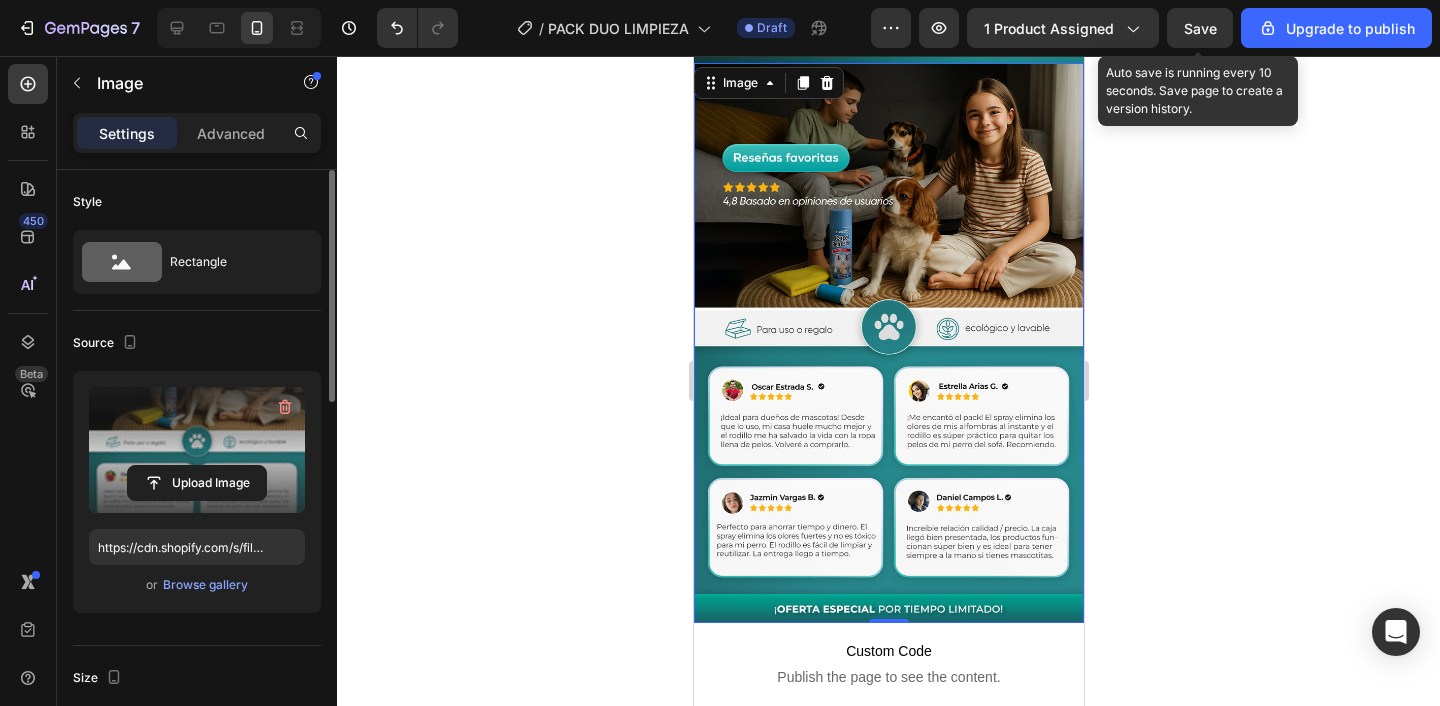click on "Save" at bounding box center (1200, 28) 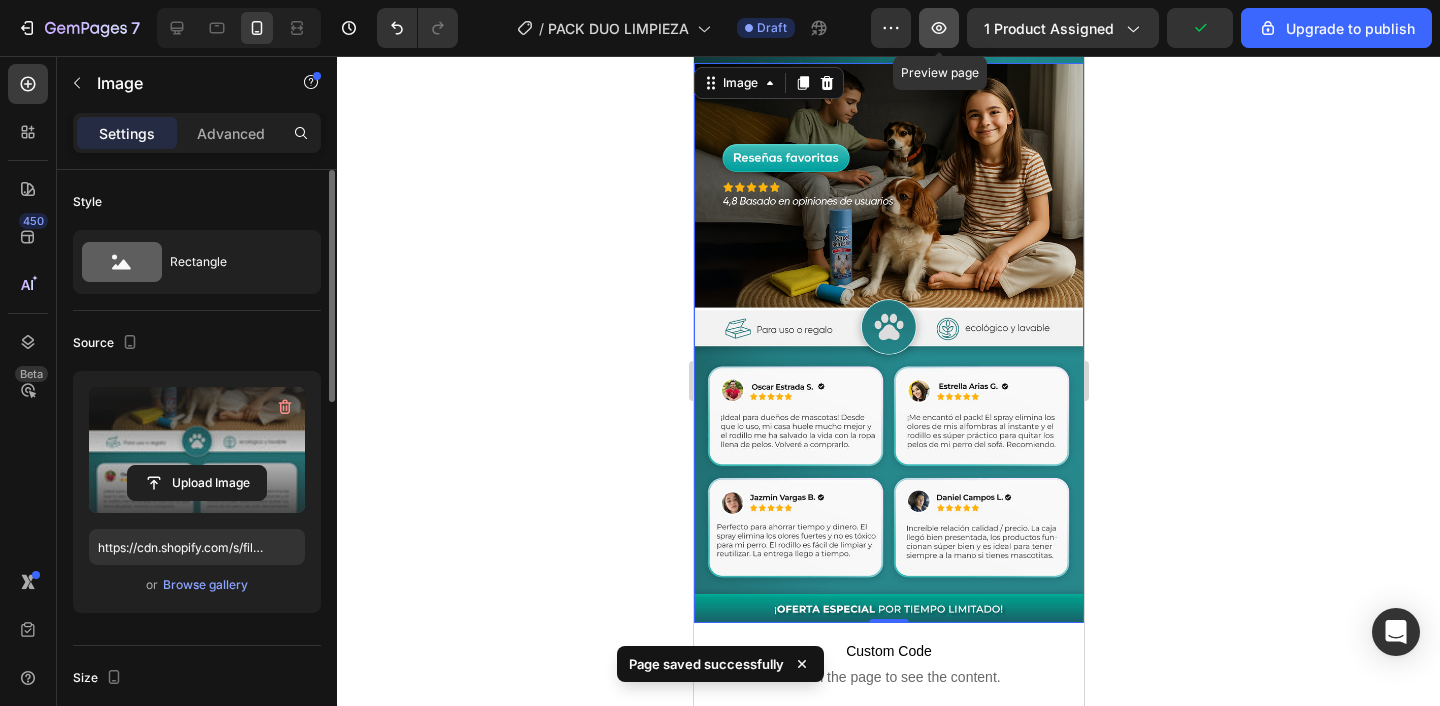 click 